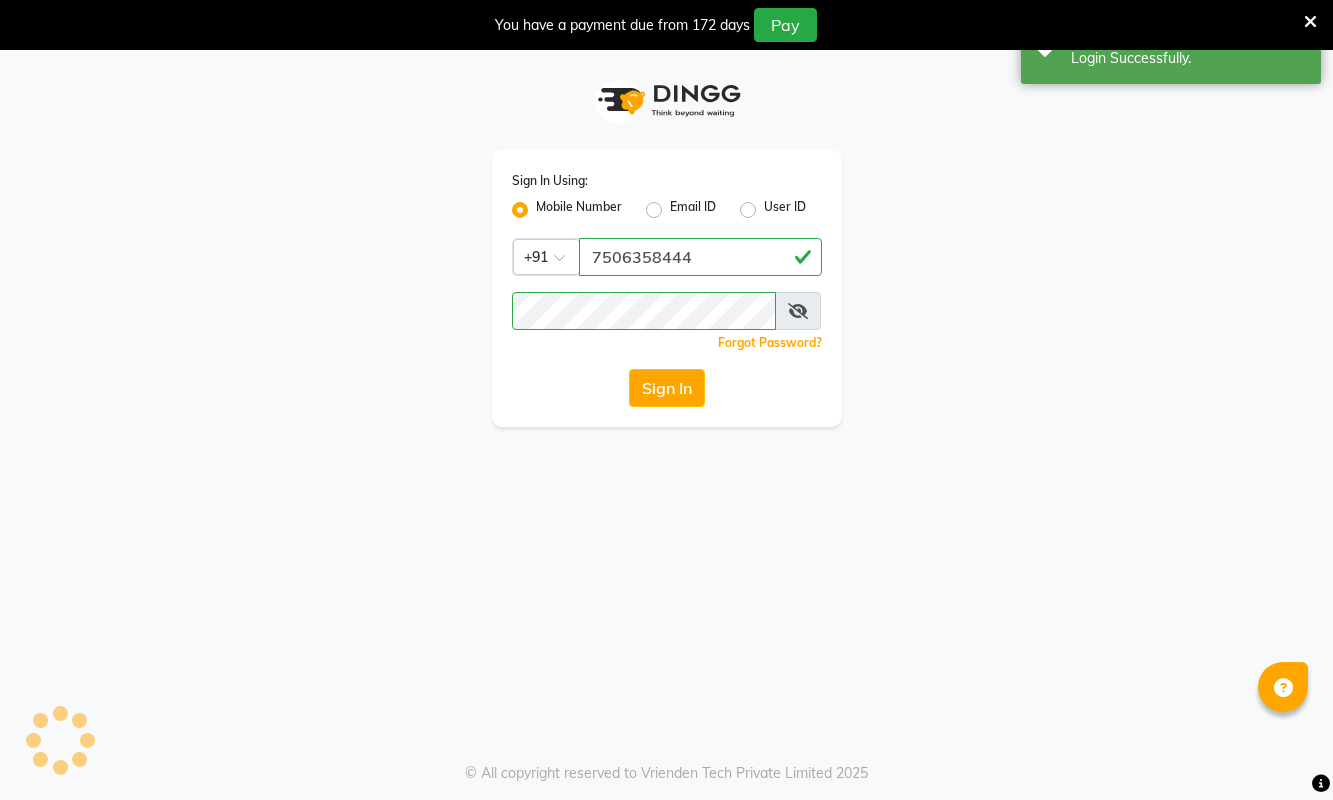 scroll, scrollTop: 0, scrollLeft: 0, axis: both 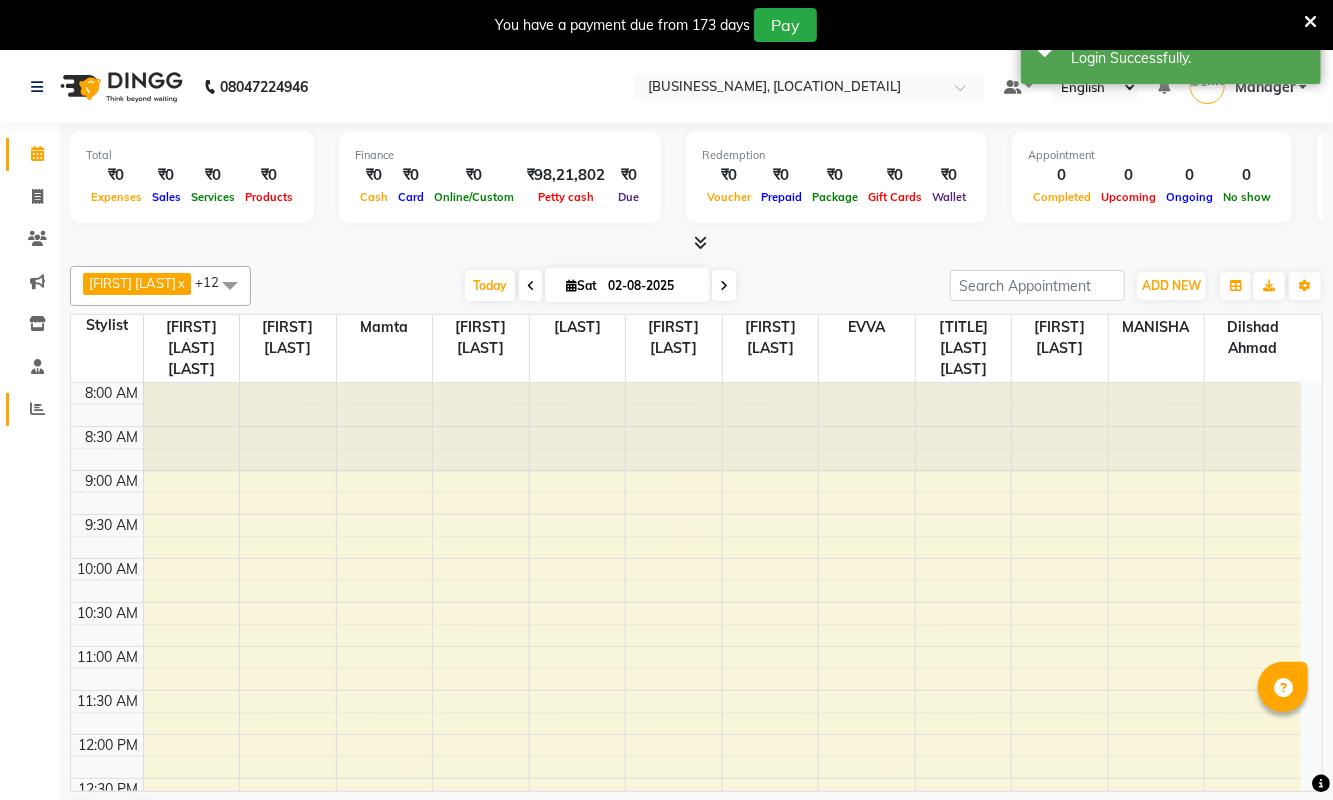 click on "Reports" 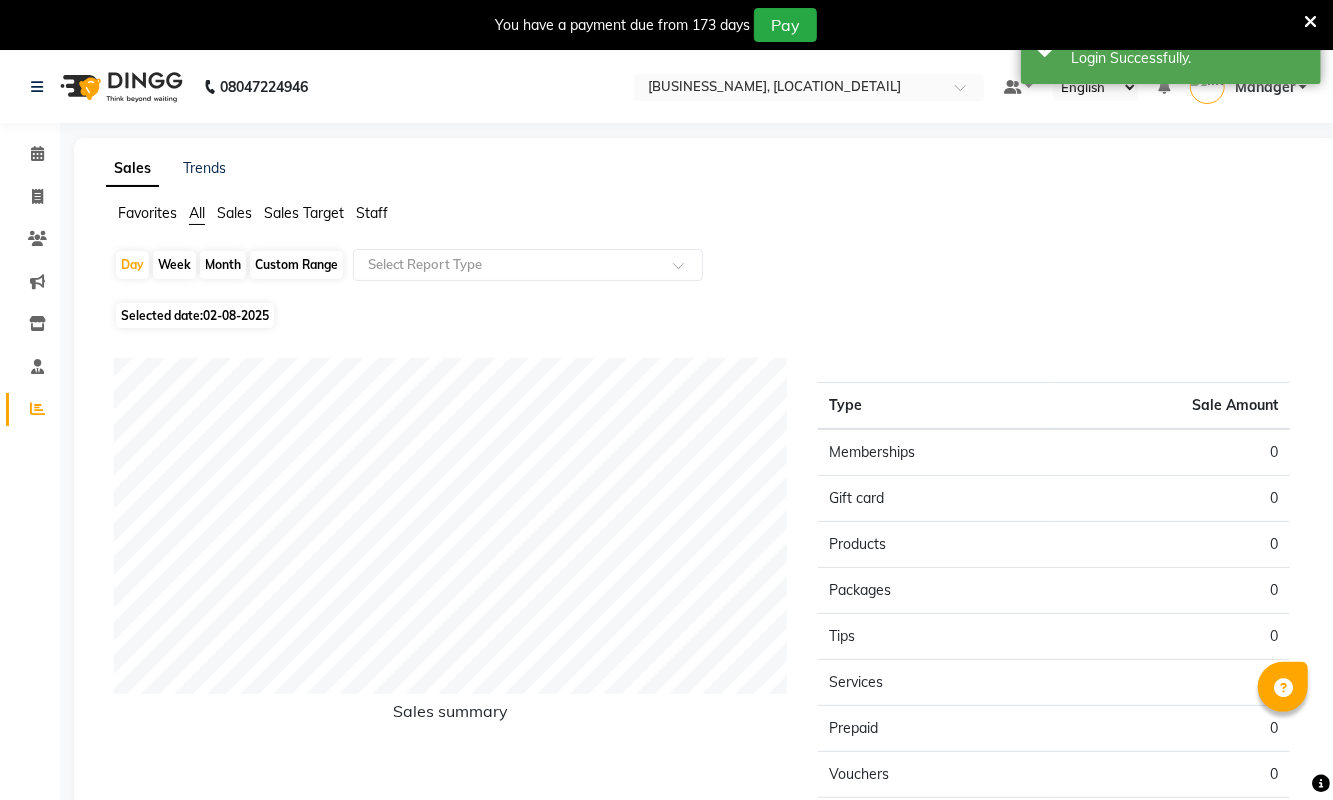 click on "Staff" 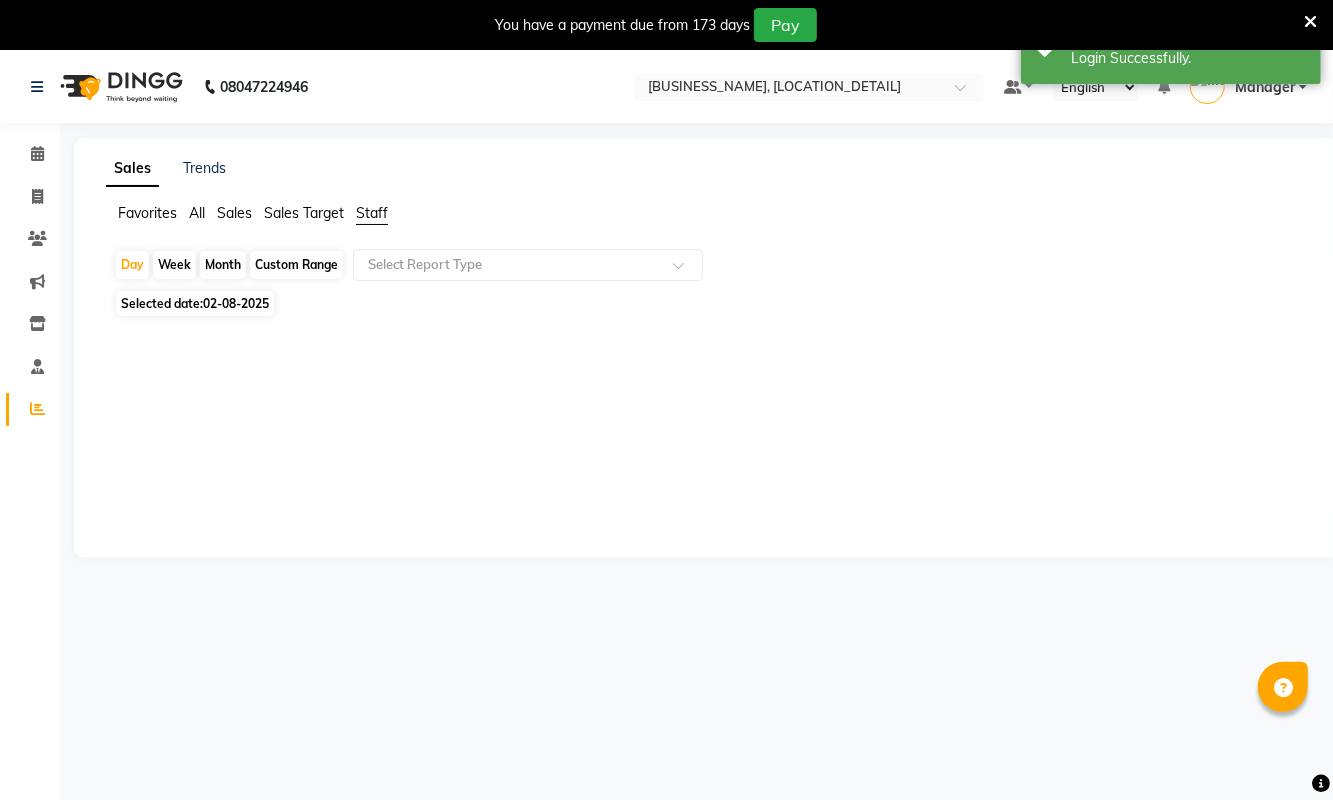 click on "Month" 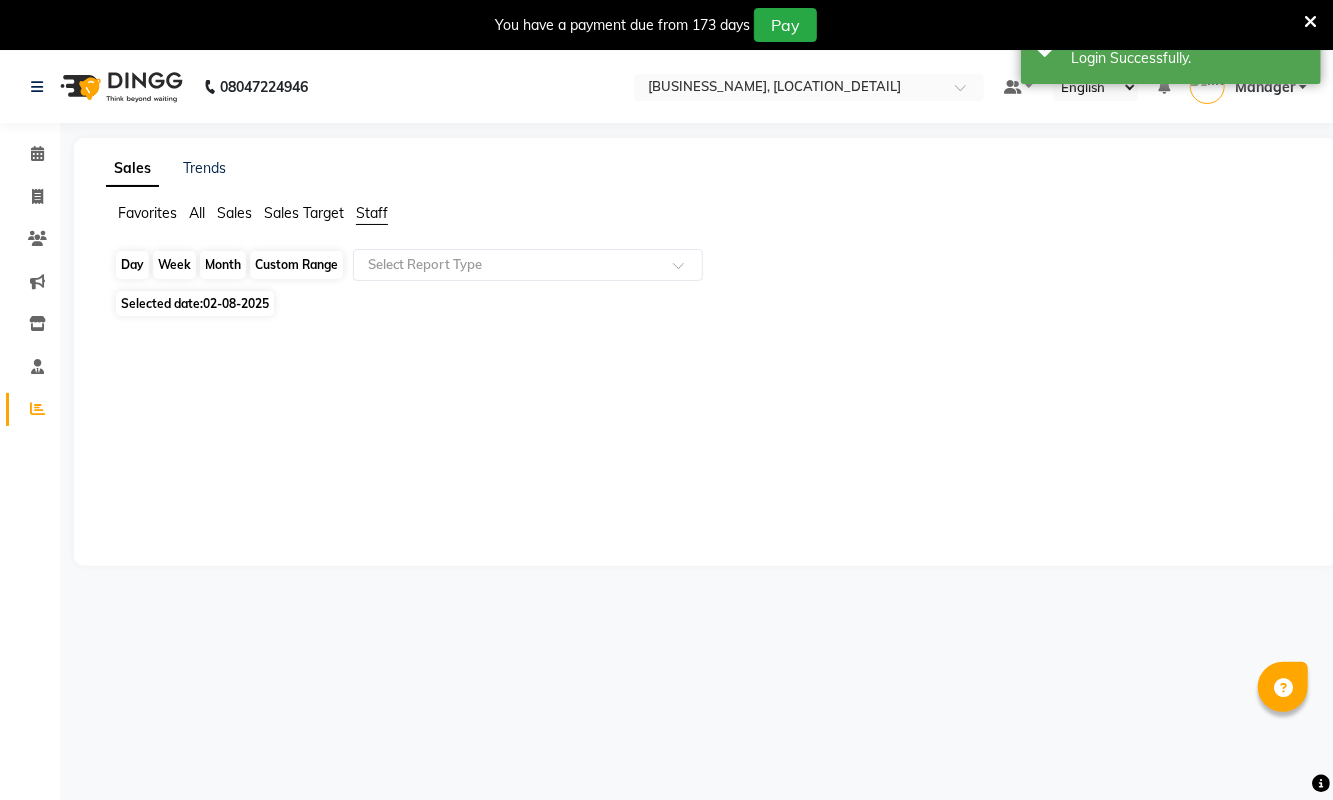 click on "Month" 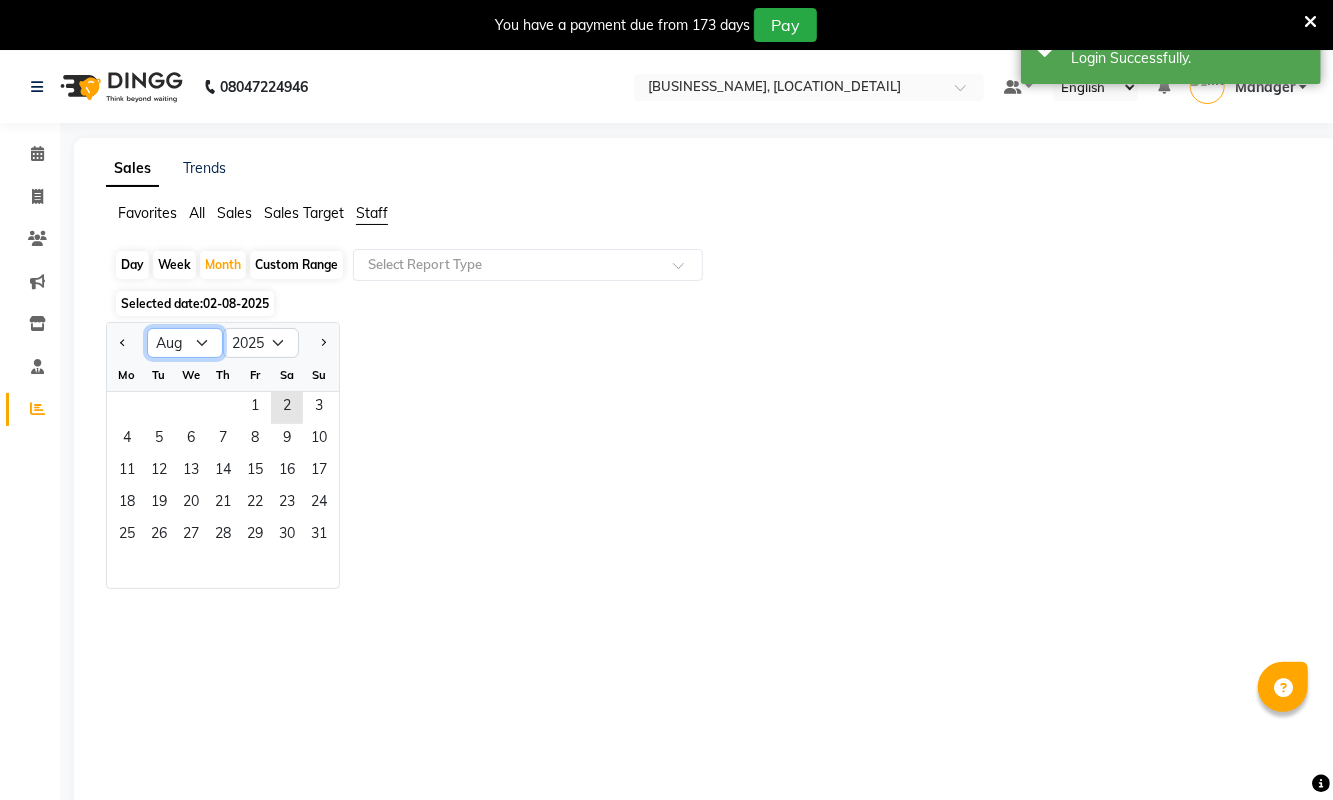 click on "Jan Feb Mar Apr May Jun Jul Aug Sep Oct Nov Dec" 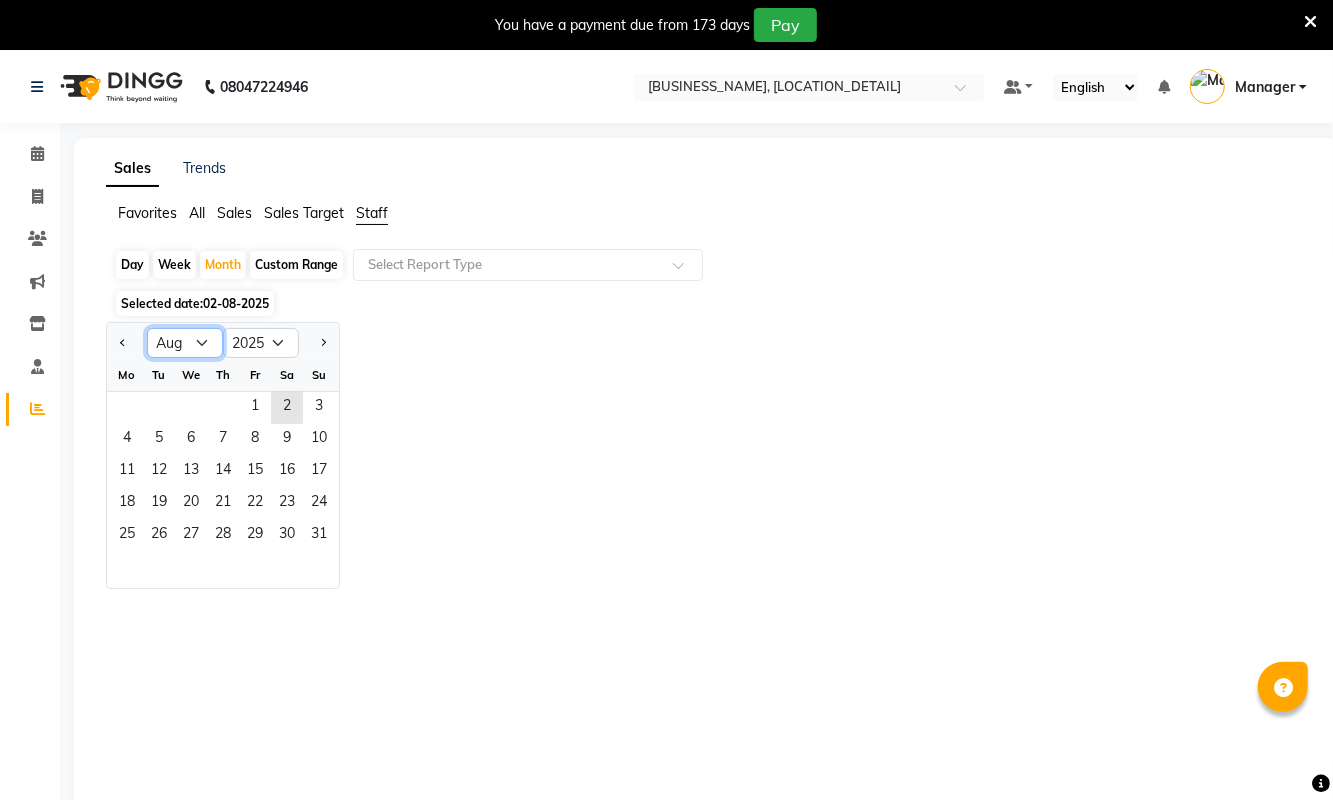 select on "7" 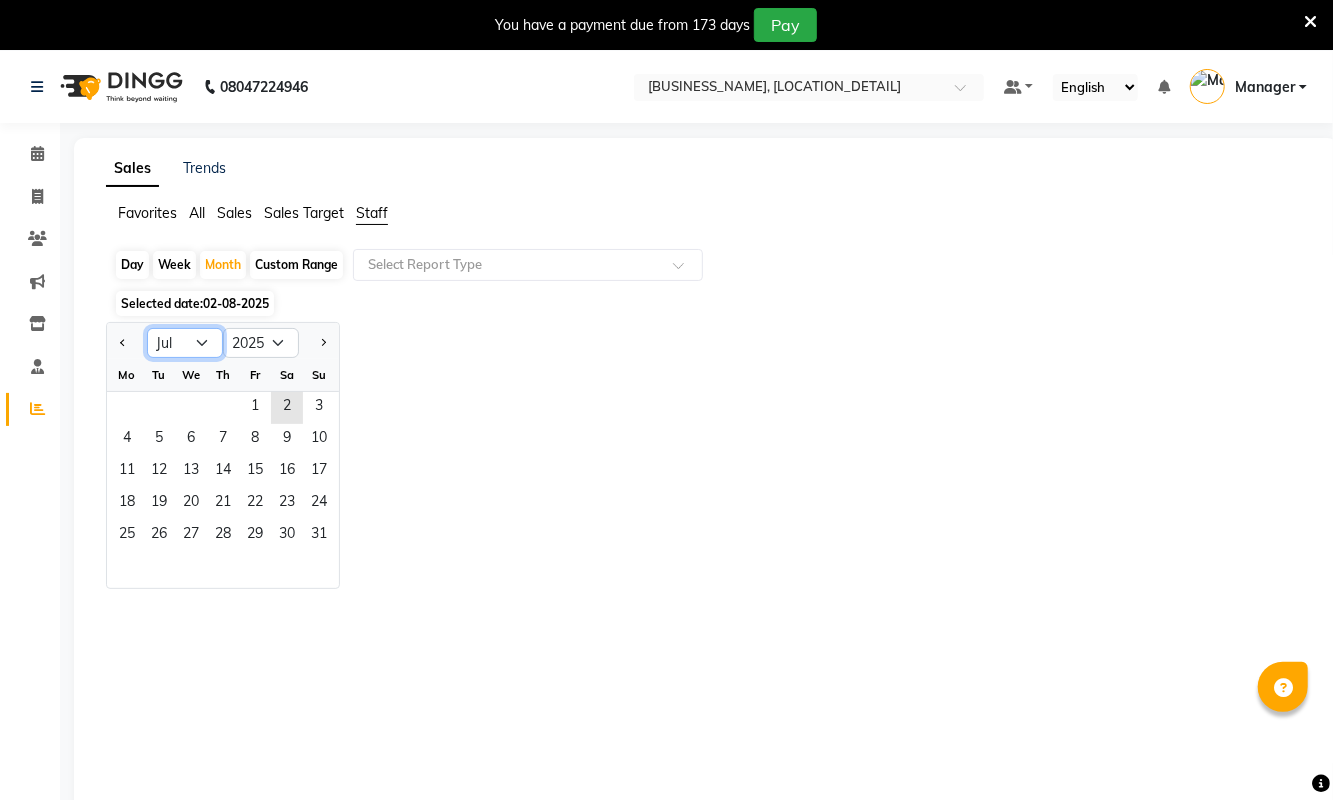 click on "Jan Feb Mar Apr May Jun Jul Aug Sep Oct Nov Dec" 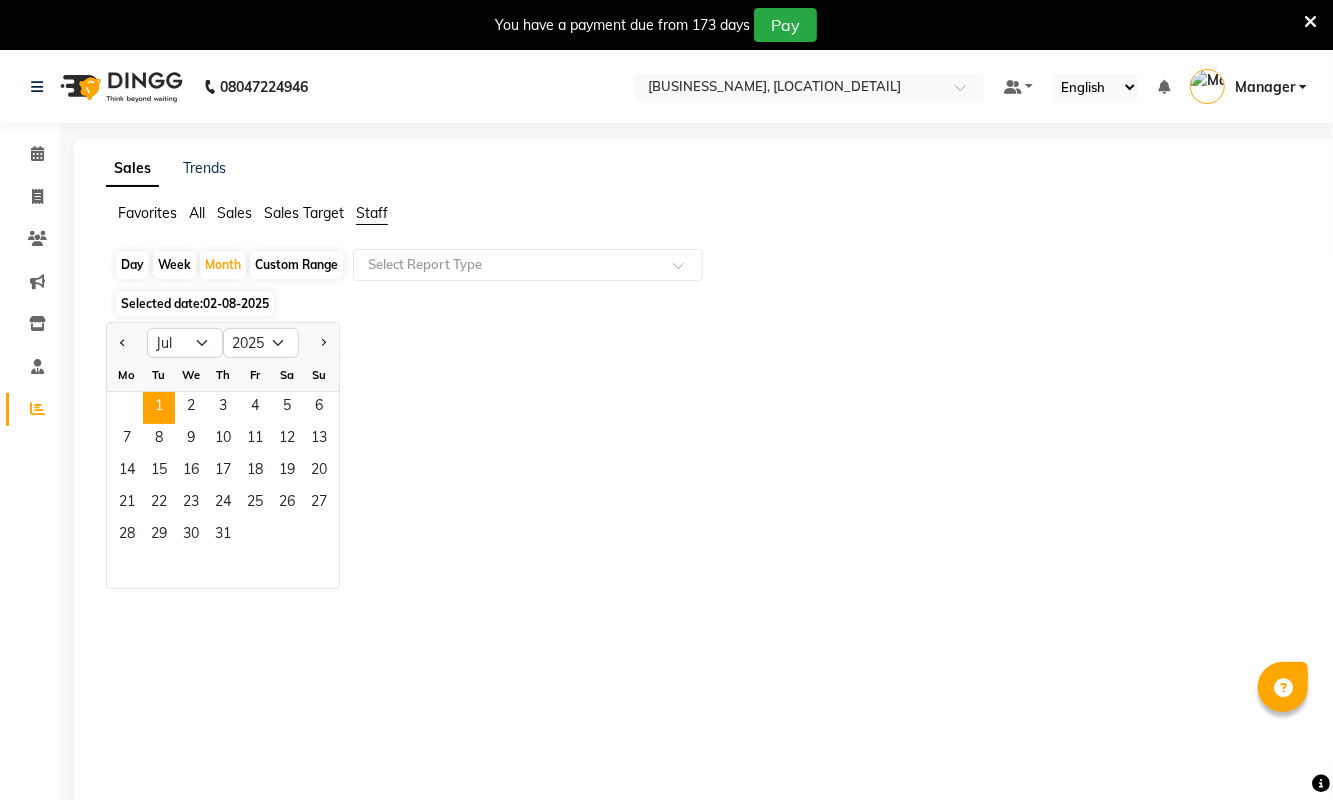 click on "1" 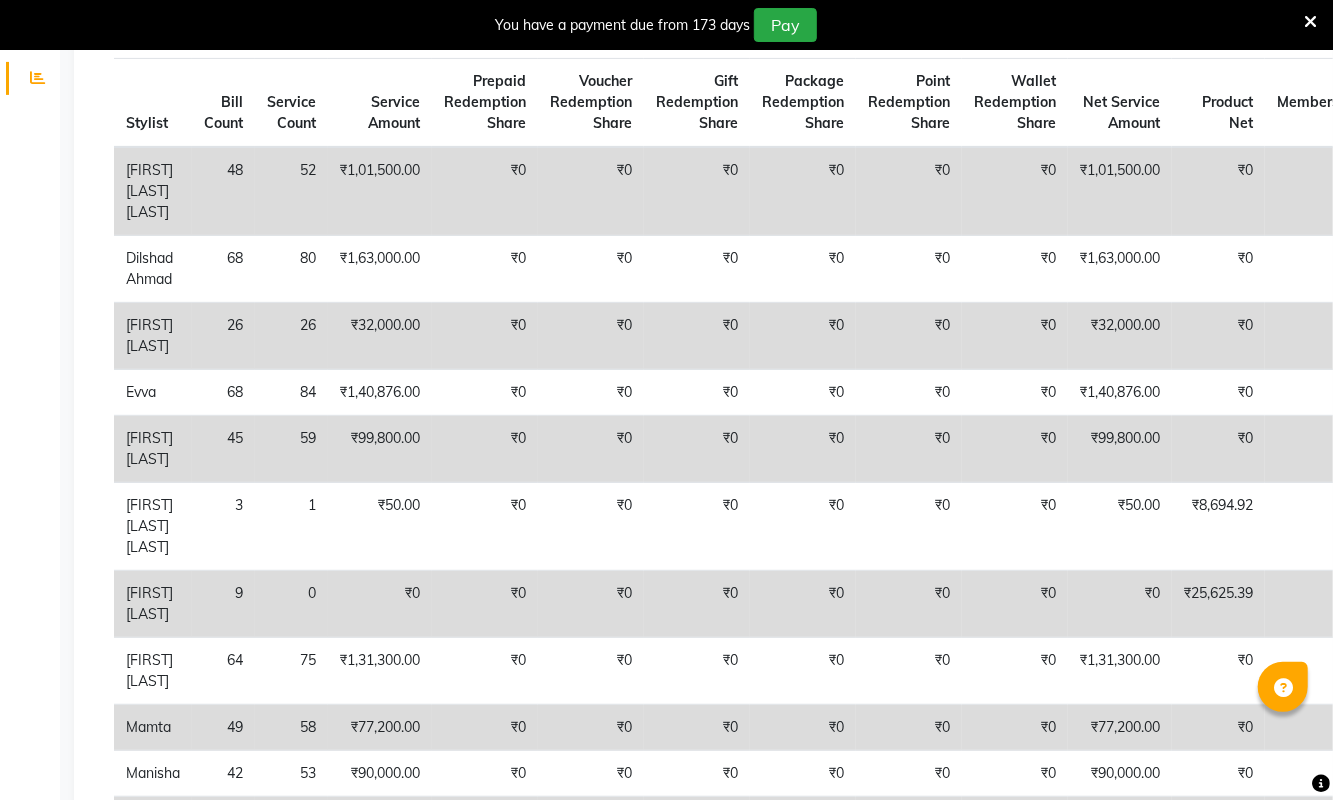 scroll, scrollTop: 0, scrollLeft: 0, axis: both 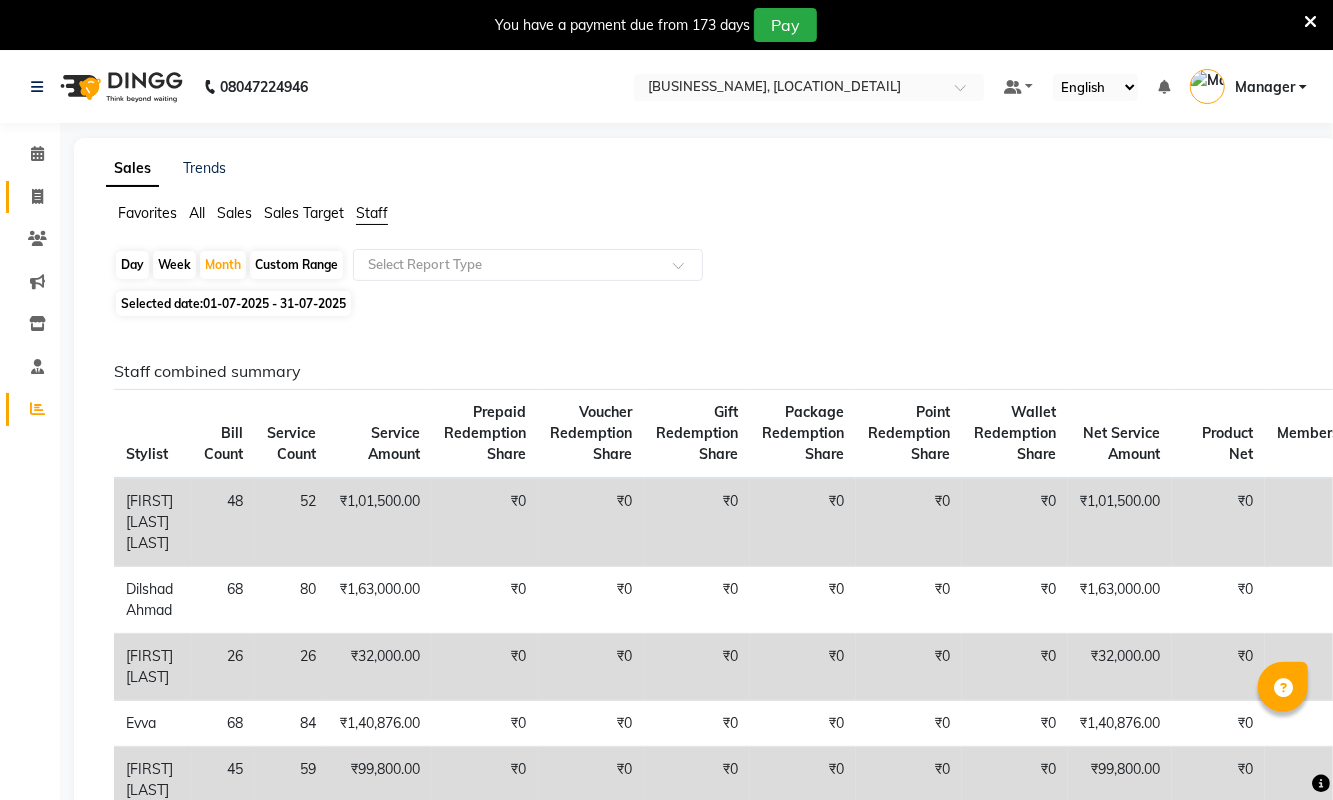 click on "Invoice" 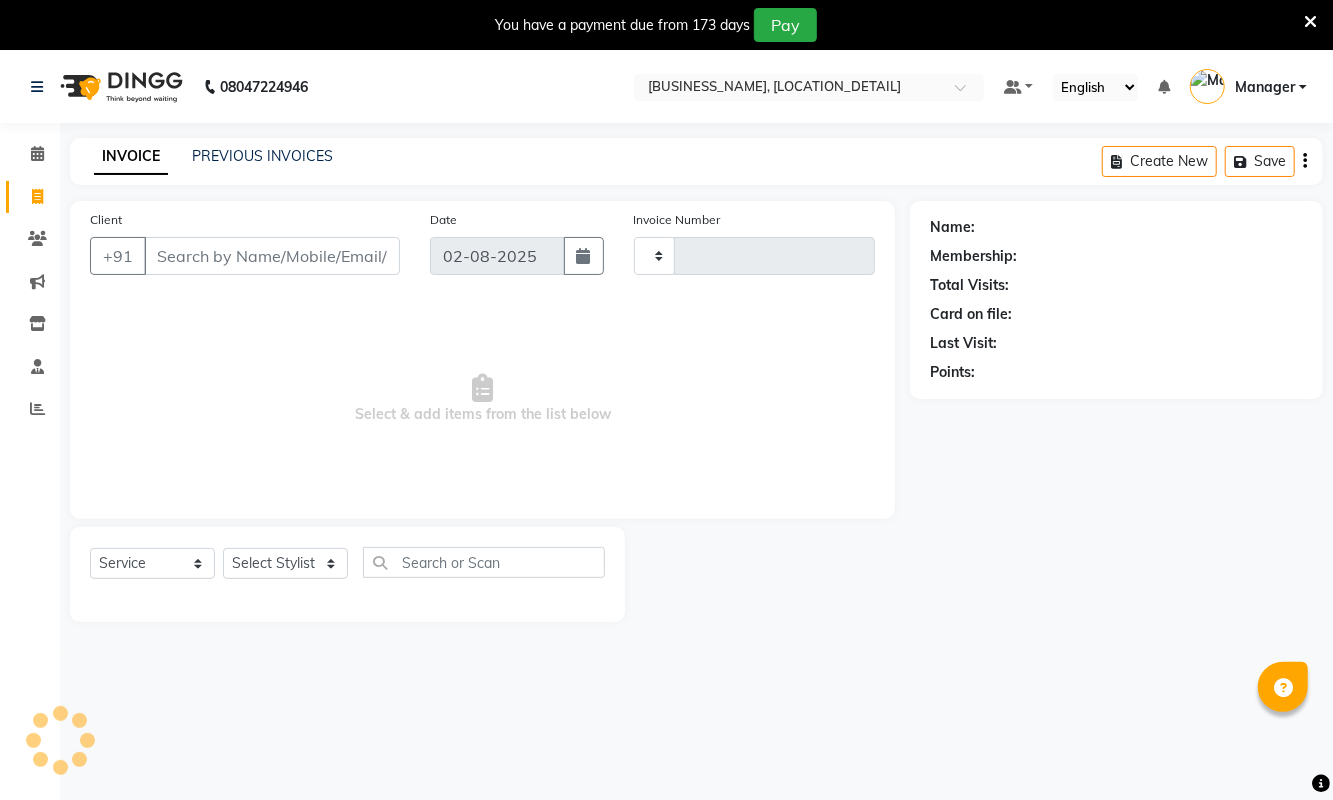 scroll, scrollTop: 51, scrollLeft: 0, axis: vertical 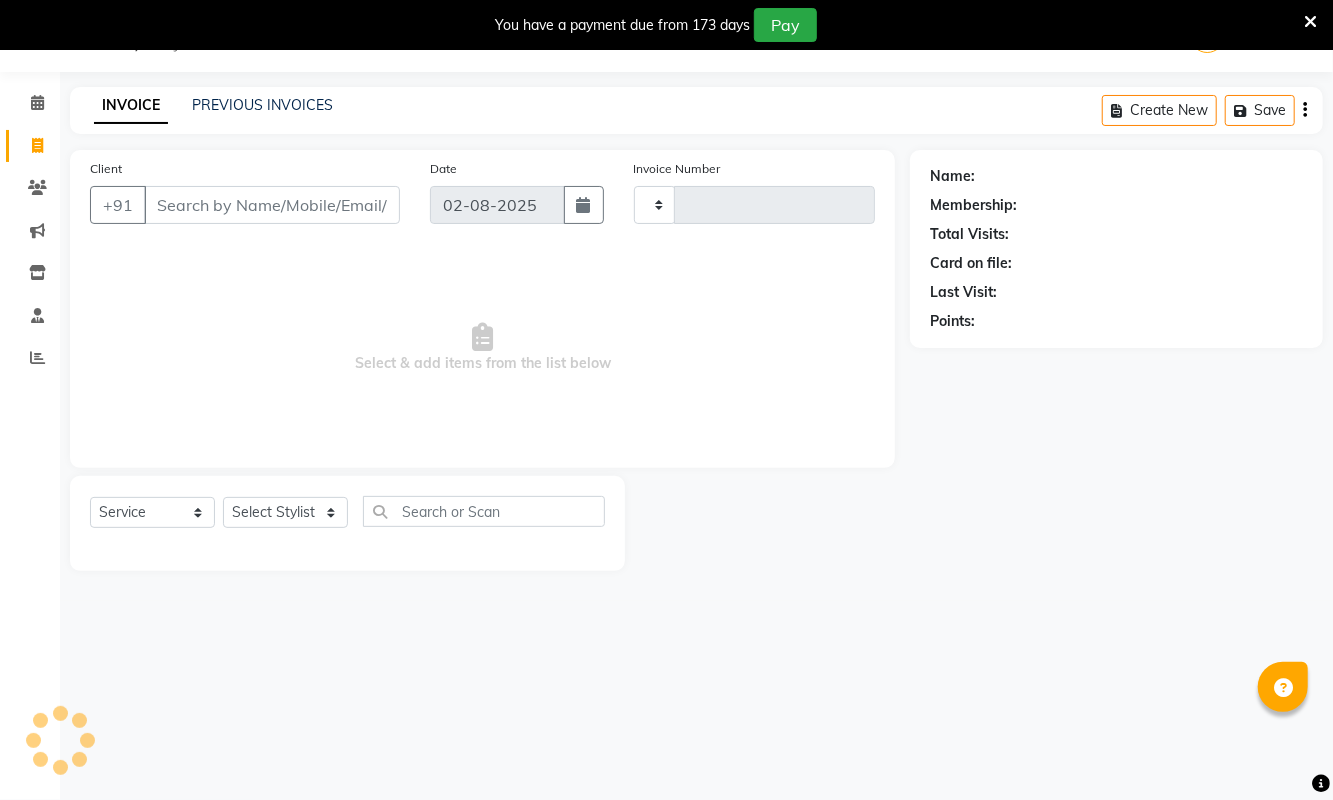 type on "1755" 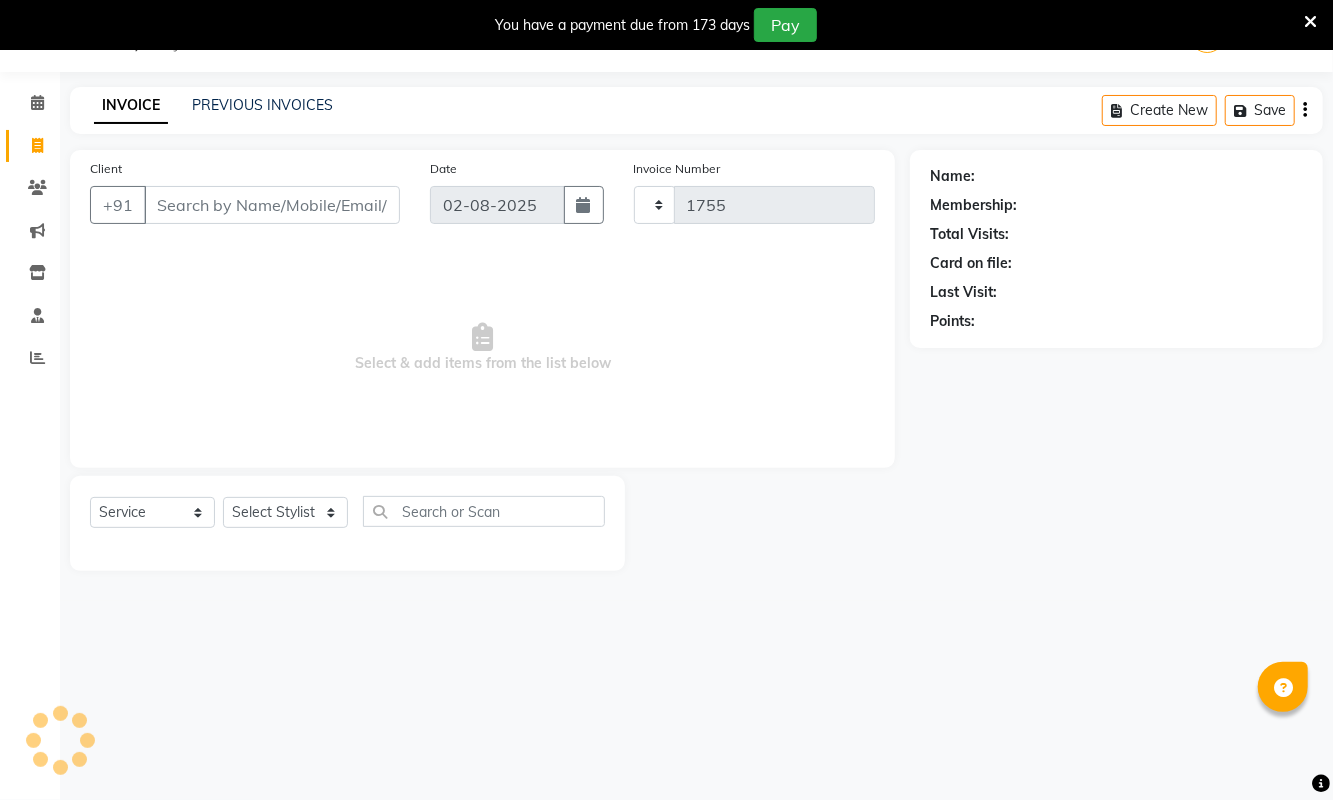 select on "5661" 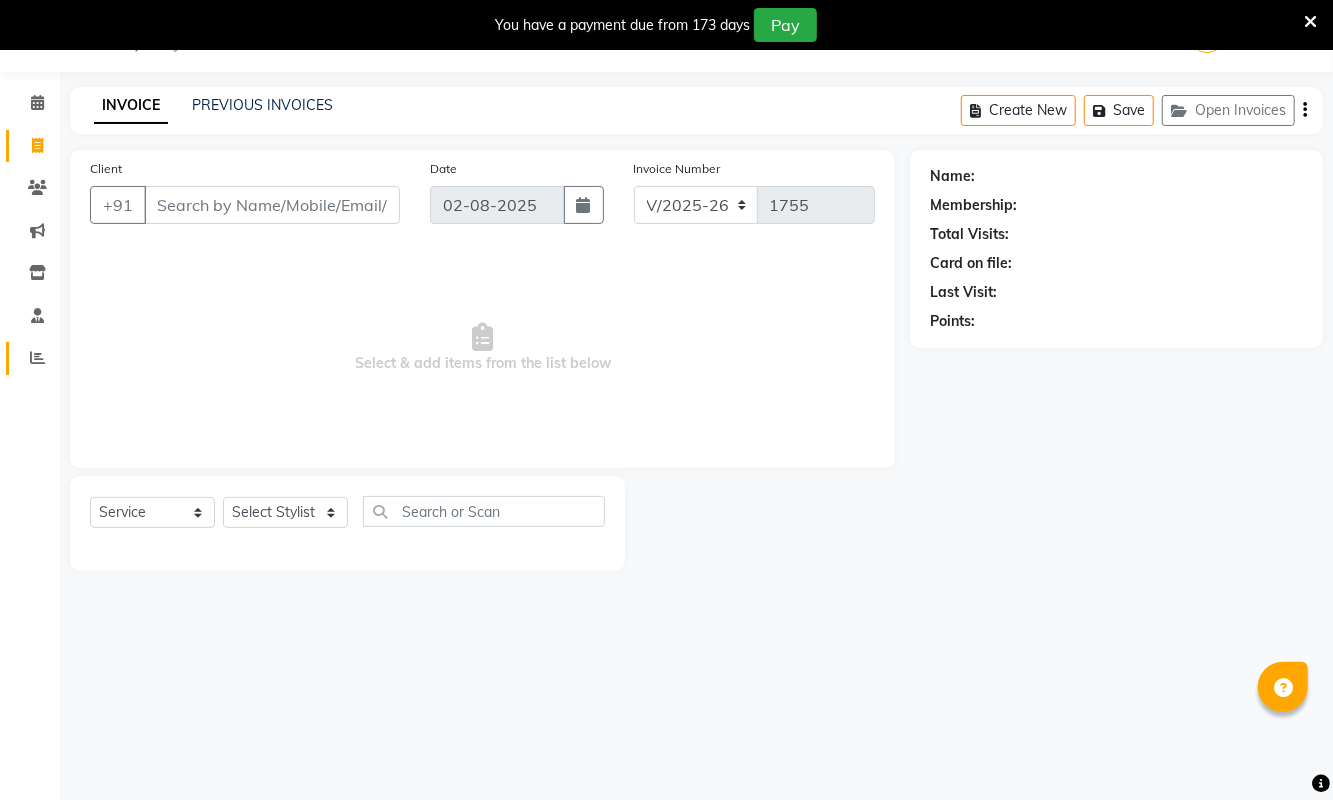 click 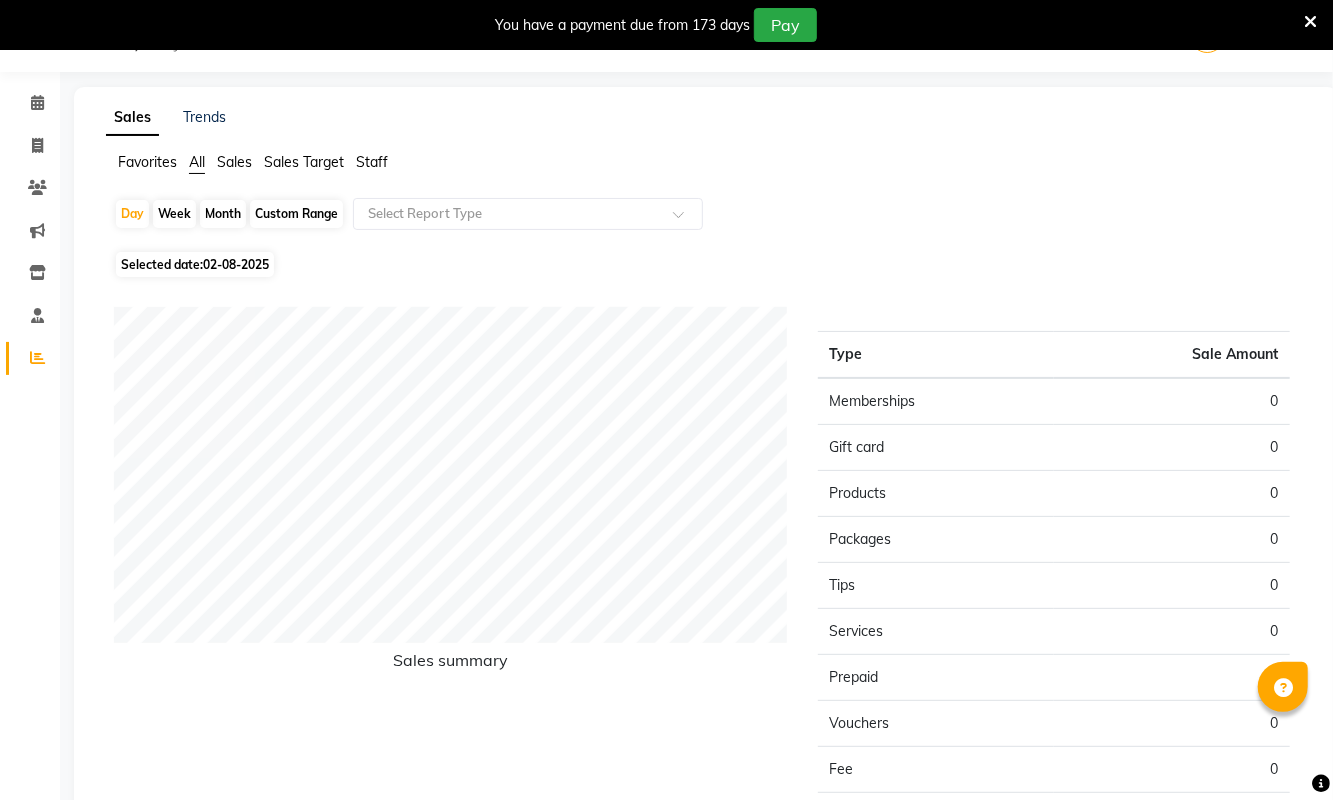click on "Staff" 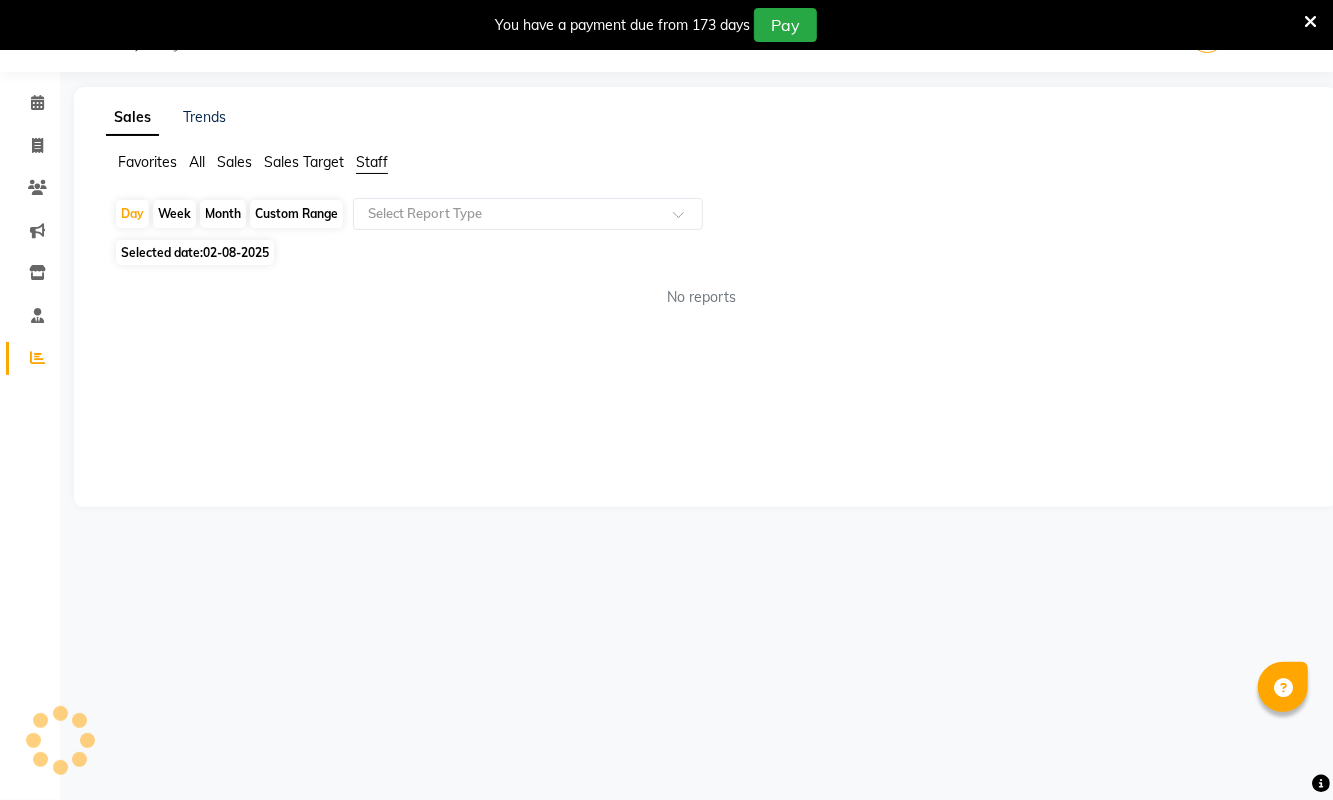 click on "Month" 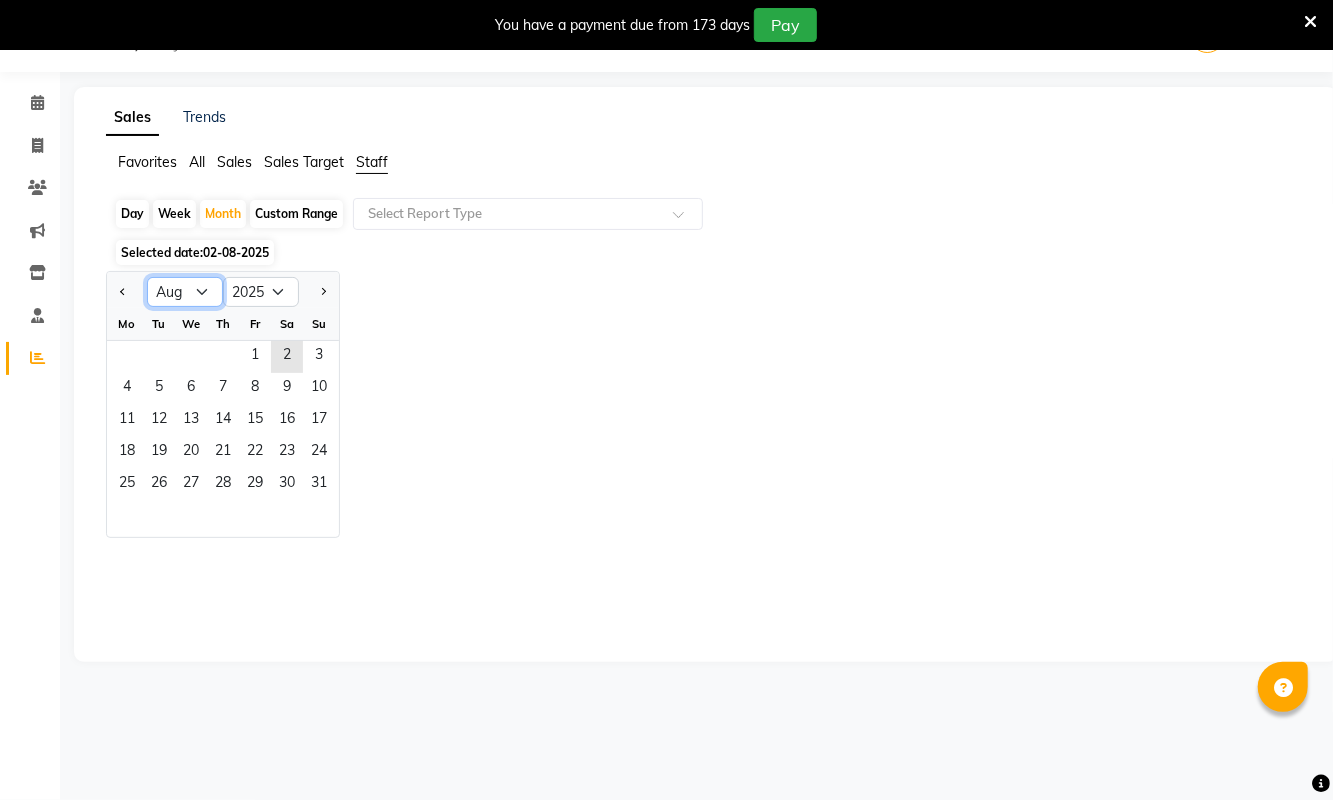 click on "Jan Feb Mar Apr May Jun Jul Aug Sep Oct Nov Dec" 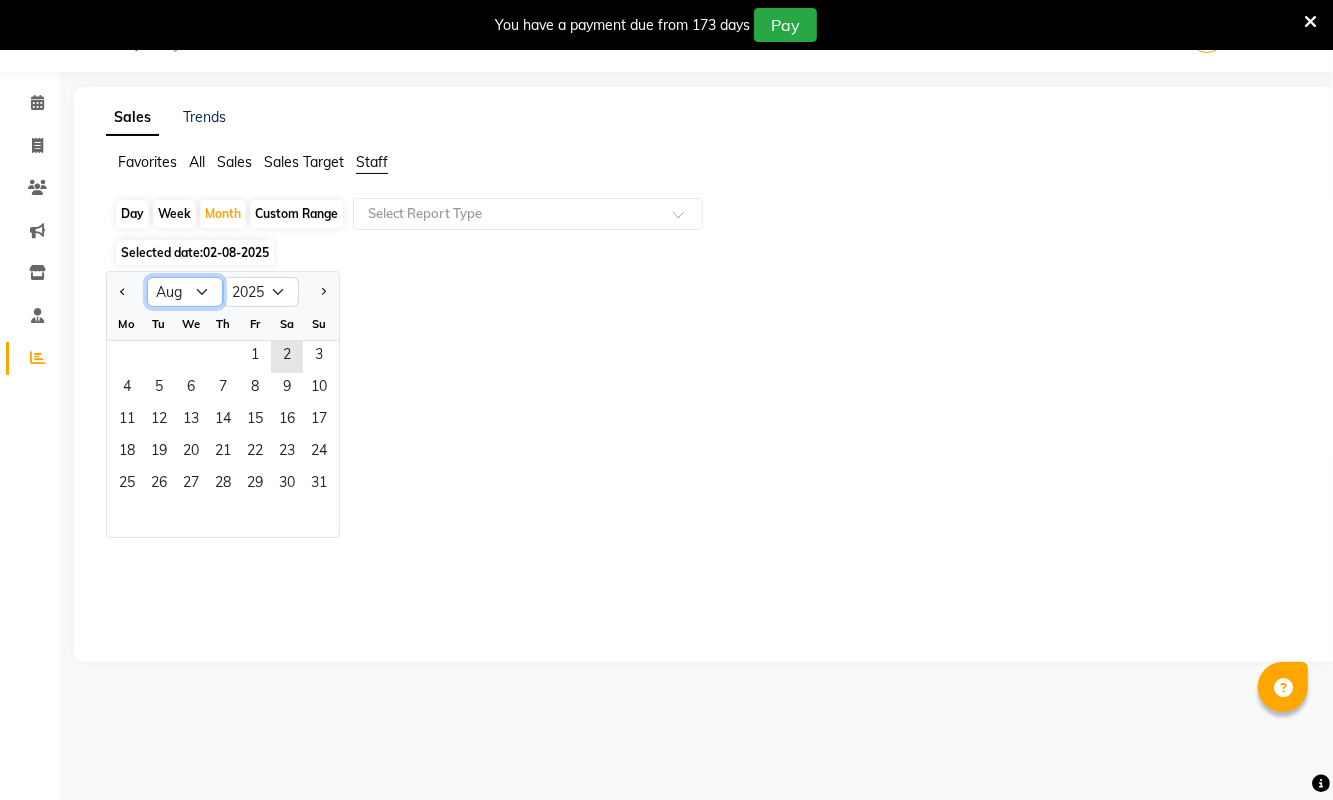 select on "7" 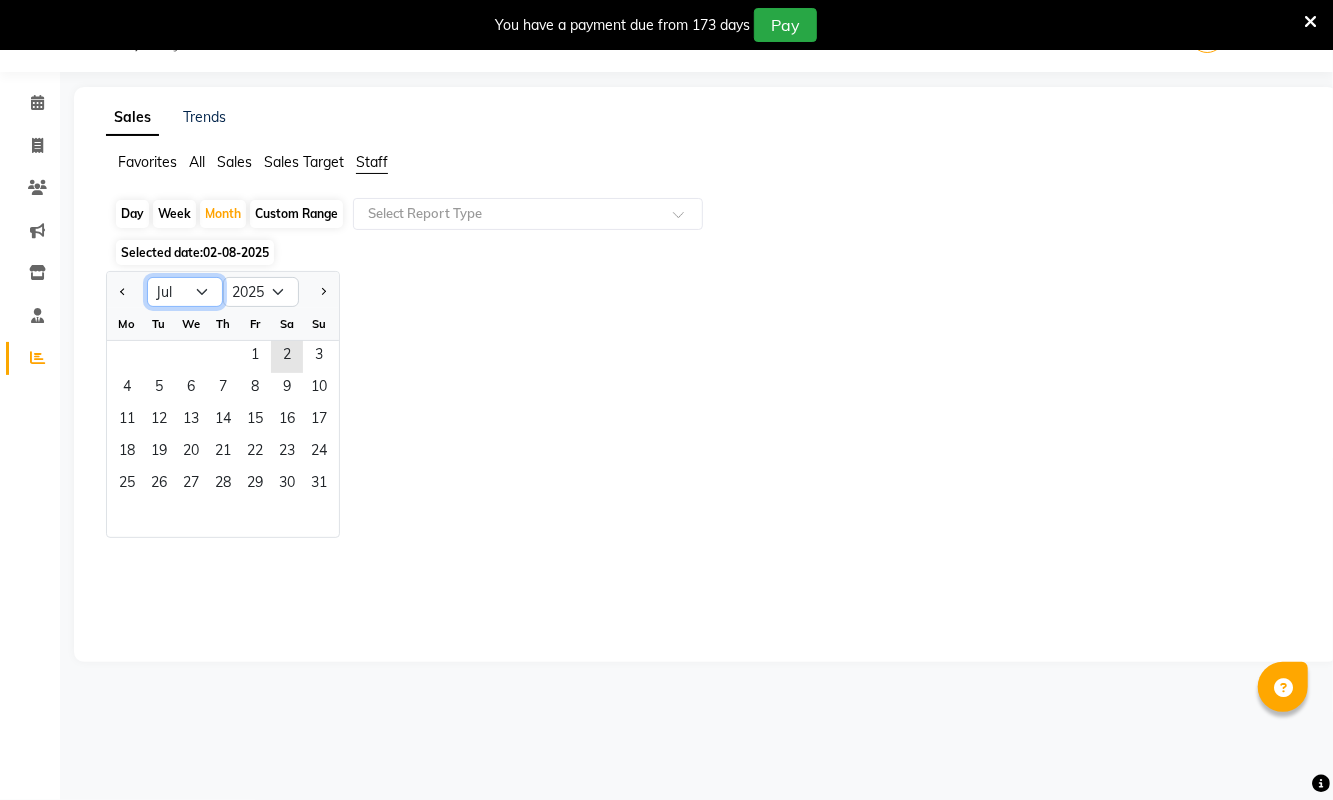 click on "Jan Feb Mar Apr May Jun Jul Aug Sep Oct Nov Dec" 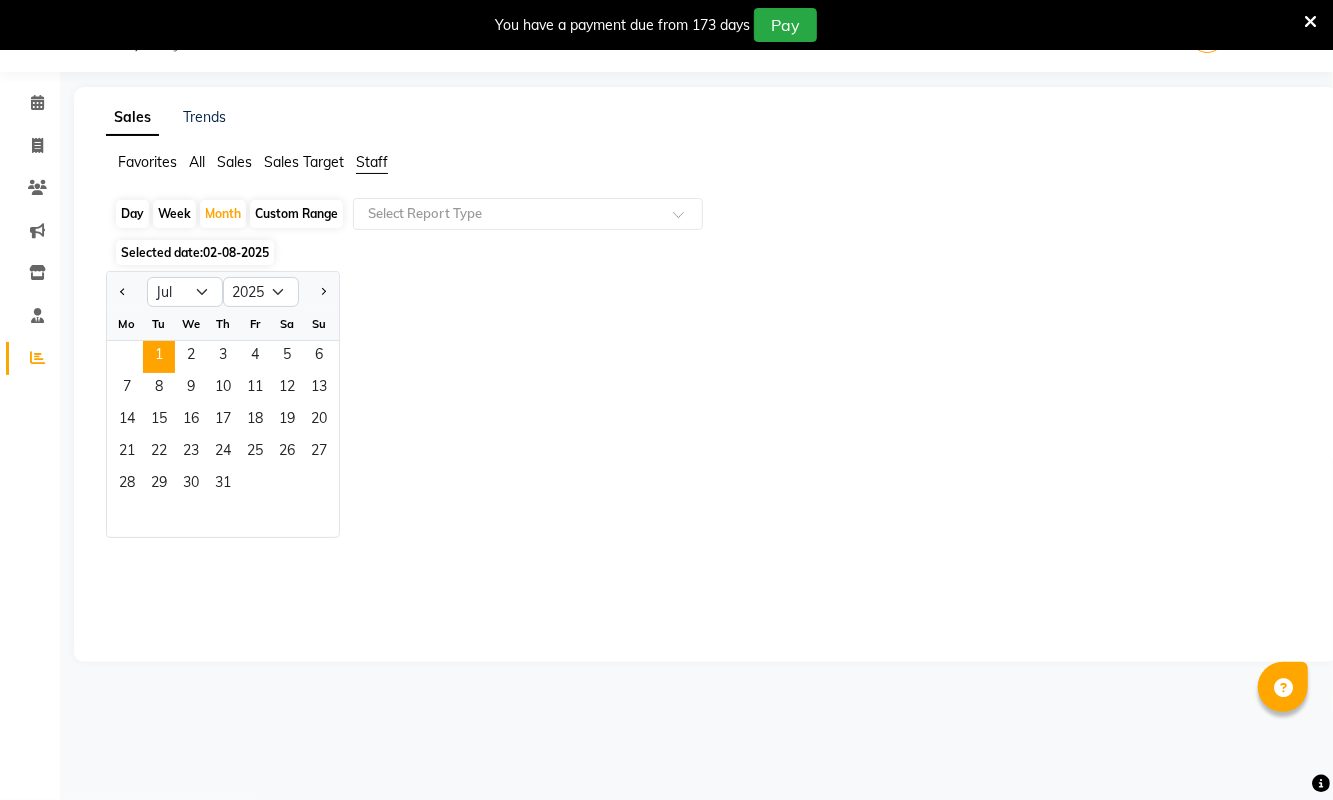 click on "1" 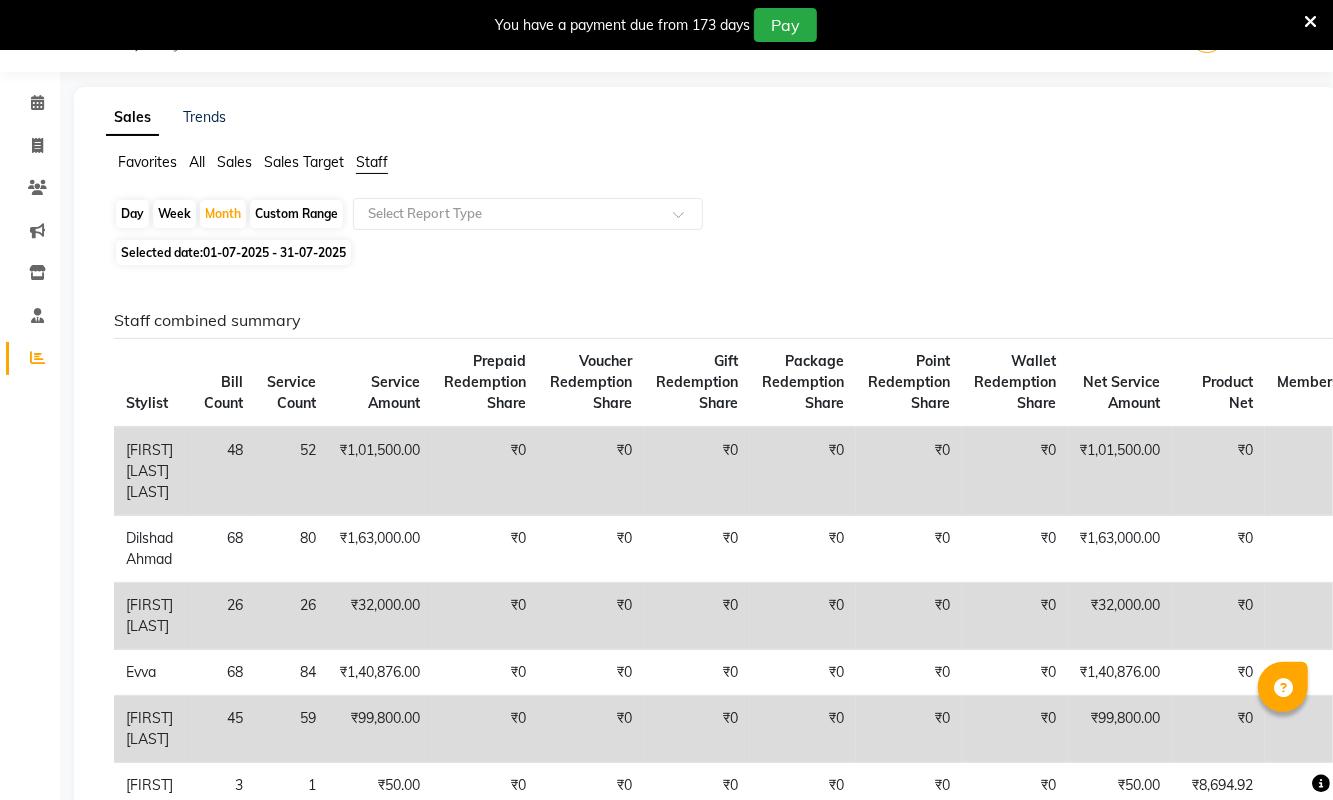 scroll, scrollTop: 0, scrollLeft: 0, axis: both 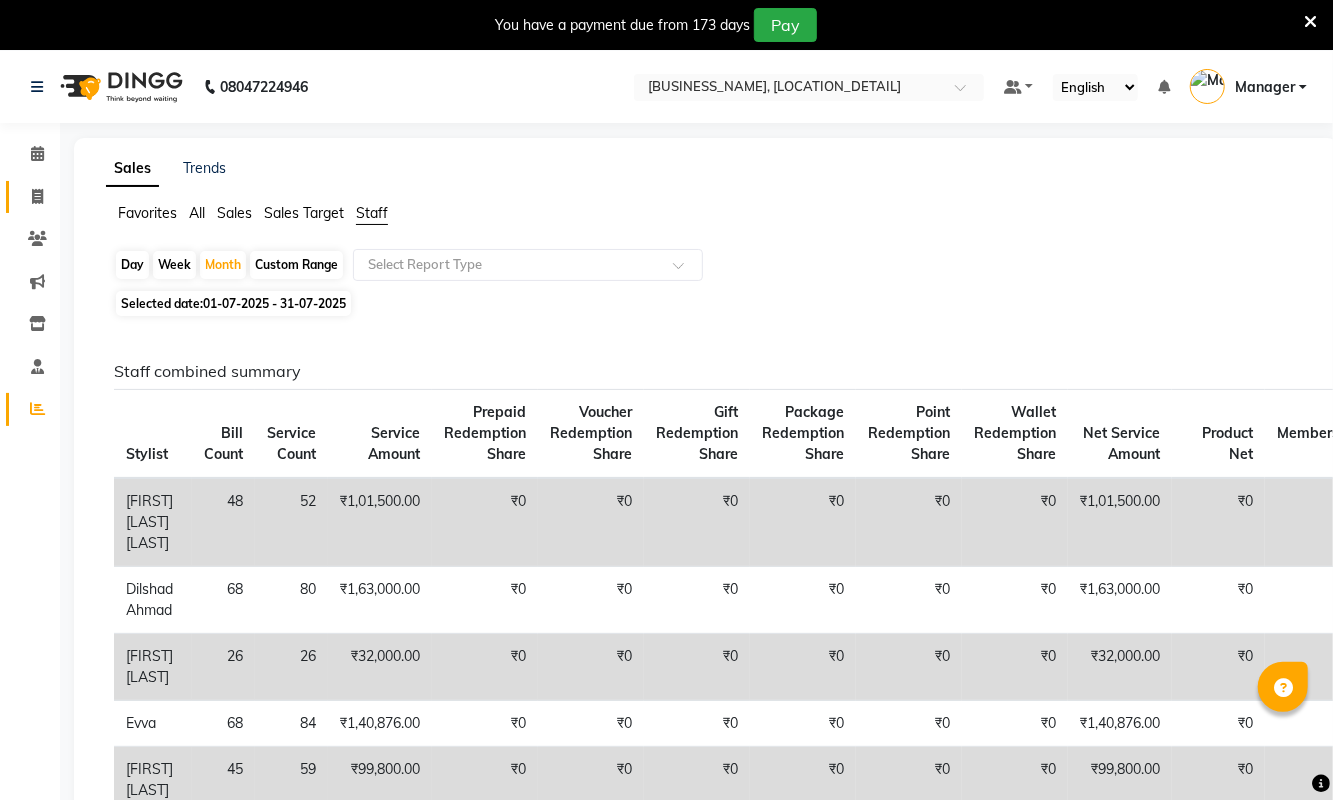 click on "Invoice" 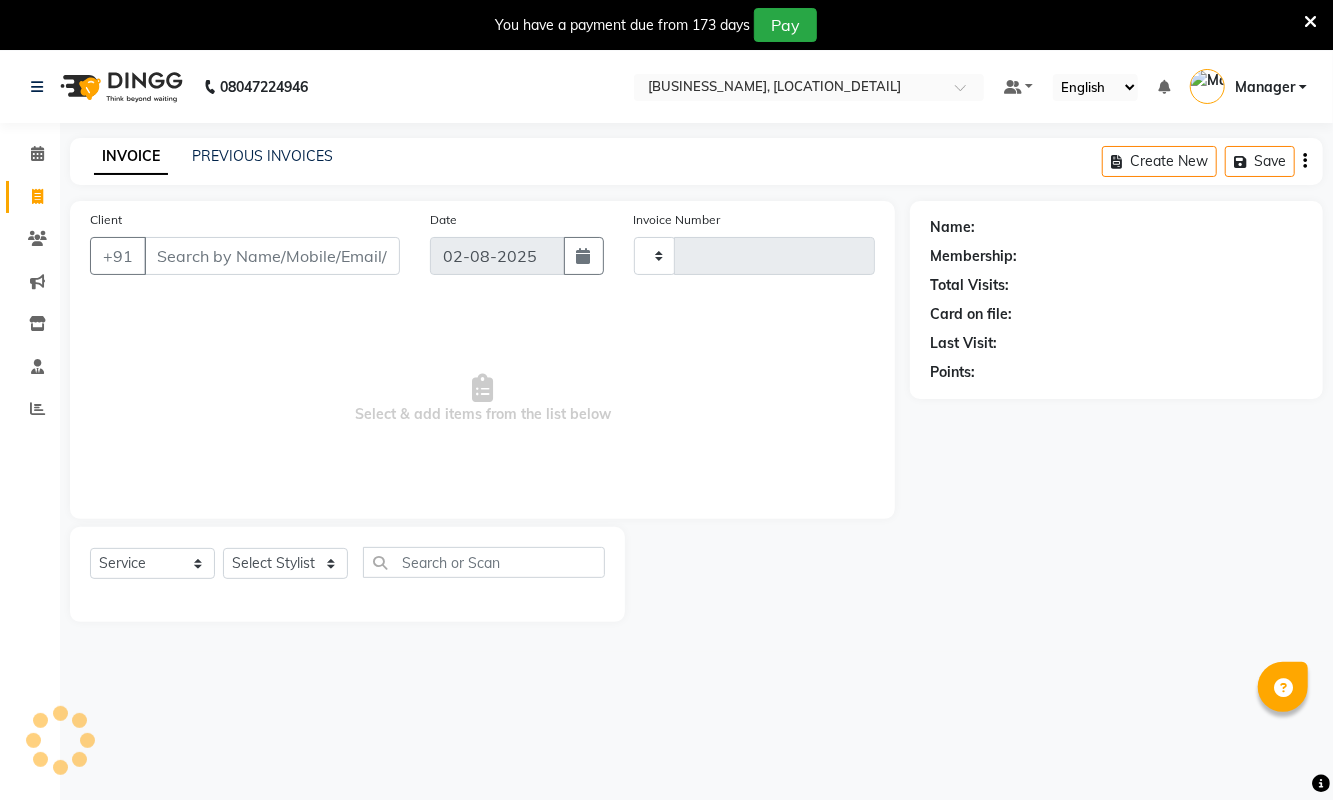 scroll, scrollTop: 51, scrollLeft: 0, axis: vertical 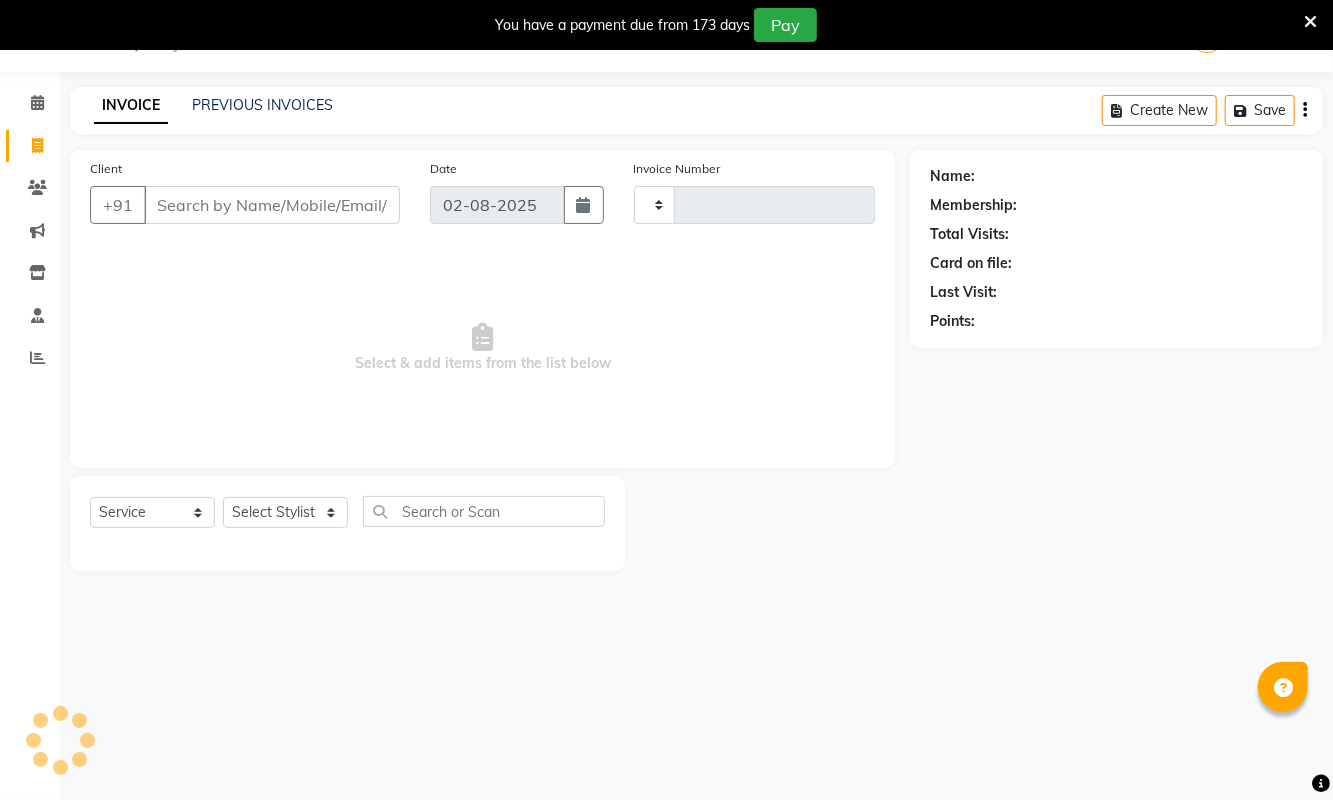 type on "1755" 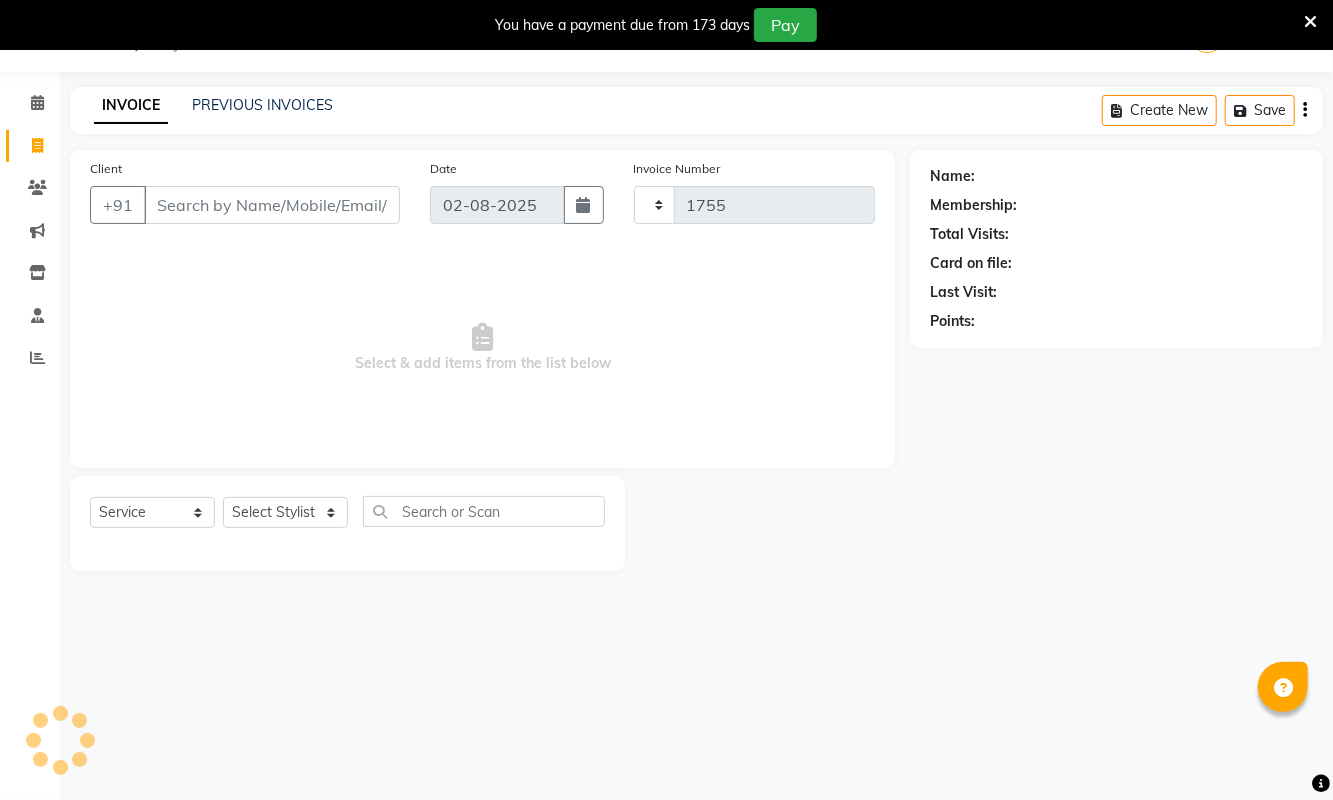 select on "5661" 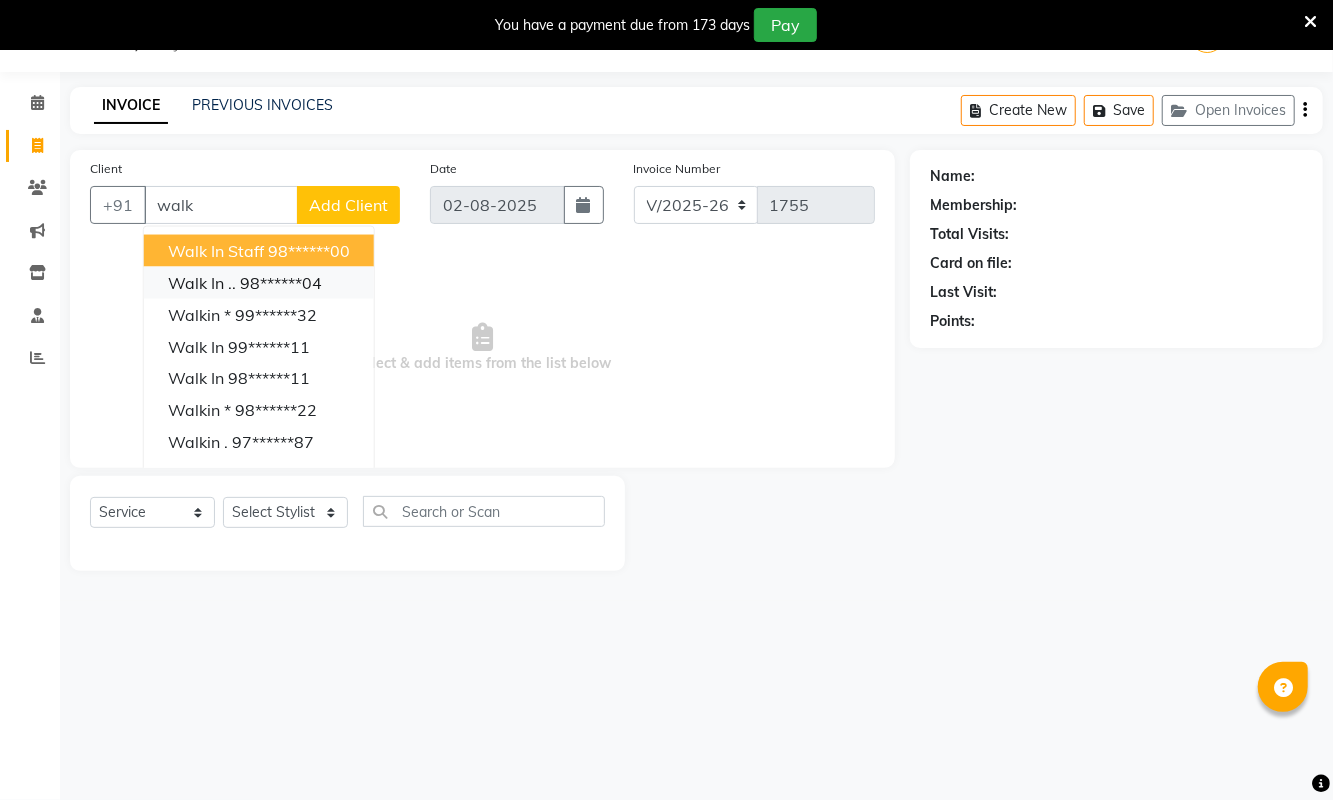 click on "98******04" at bounding box center (281, 283) 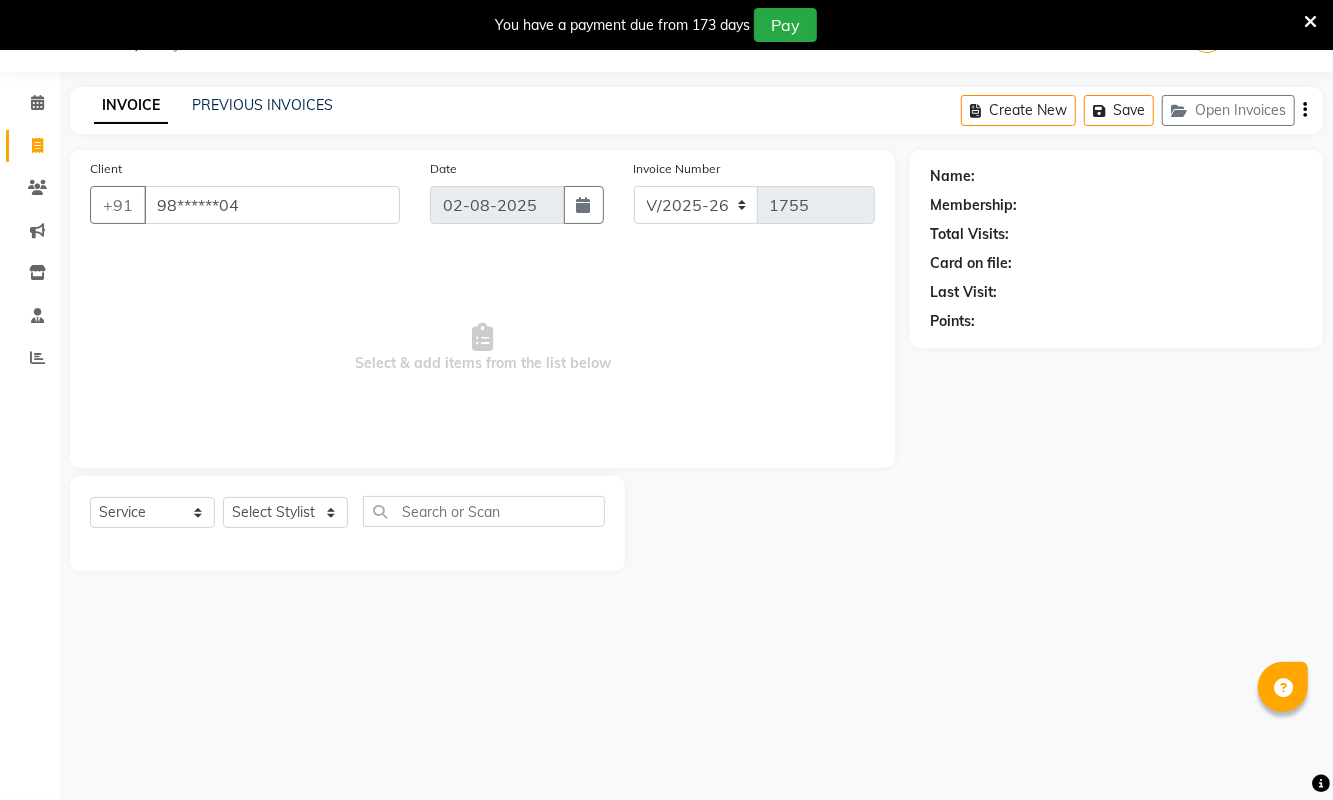 type on "98******04" 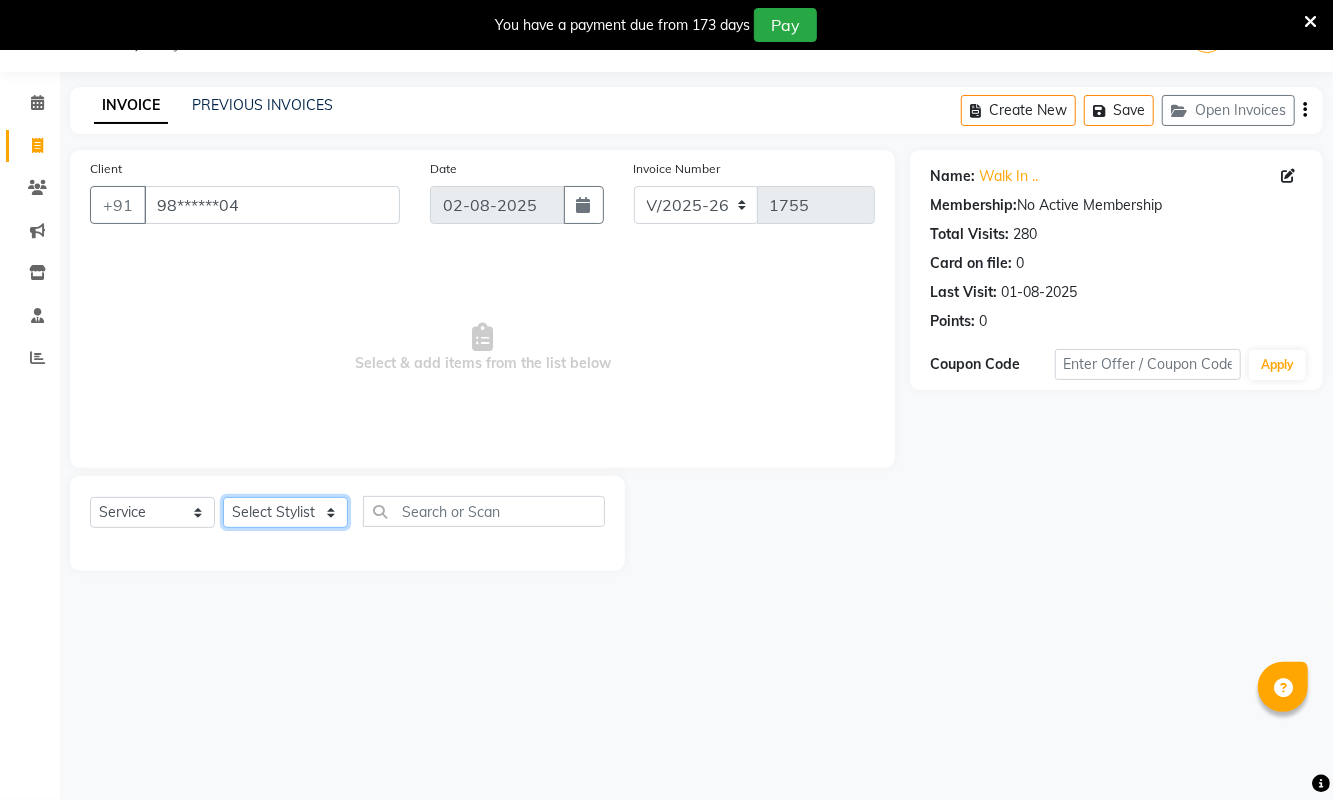 click on "Select Stylist [FIRST] [LAST] [FIRST] [LAST] [FIRST] [LAST] [FIRST] [LAST] [FIRST] [LAST] [FIRST] [LAST] [TITLE] [FIRST] [LAST] [TITLE] [FIRST] [LAST] [FIRST] [LAST] [FIRST] [LAST] [FIRST] [LAST] [FIRST] [LAST] [FIRST] [LAST]" 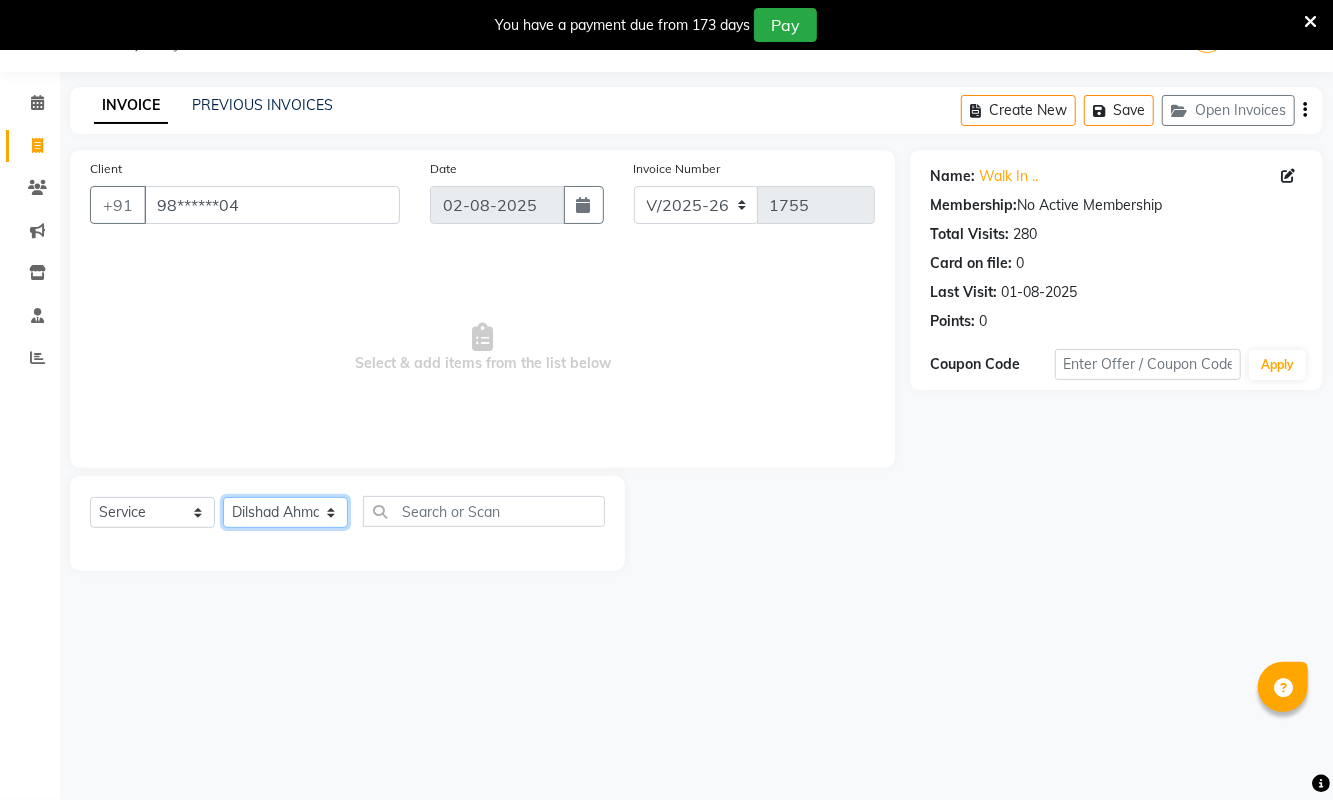 click on "Select Stylist [FIRST] [LAST] [FIRST] [LAST] [FIRST] [LAST] [FIRST] [LAST] [FIRST] [LAST] [FIRST] [LAST] [TITLE] [FIRST] [LAST] [TITLE] [FIRST] [LAST] [FIRST] [LAST] [FIRST] [LAST] [FIRST] [LAST] [FIRST] [LAST] [FIRST] [LAST]" 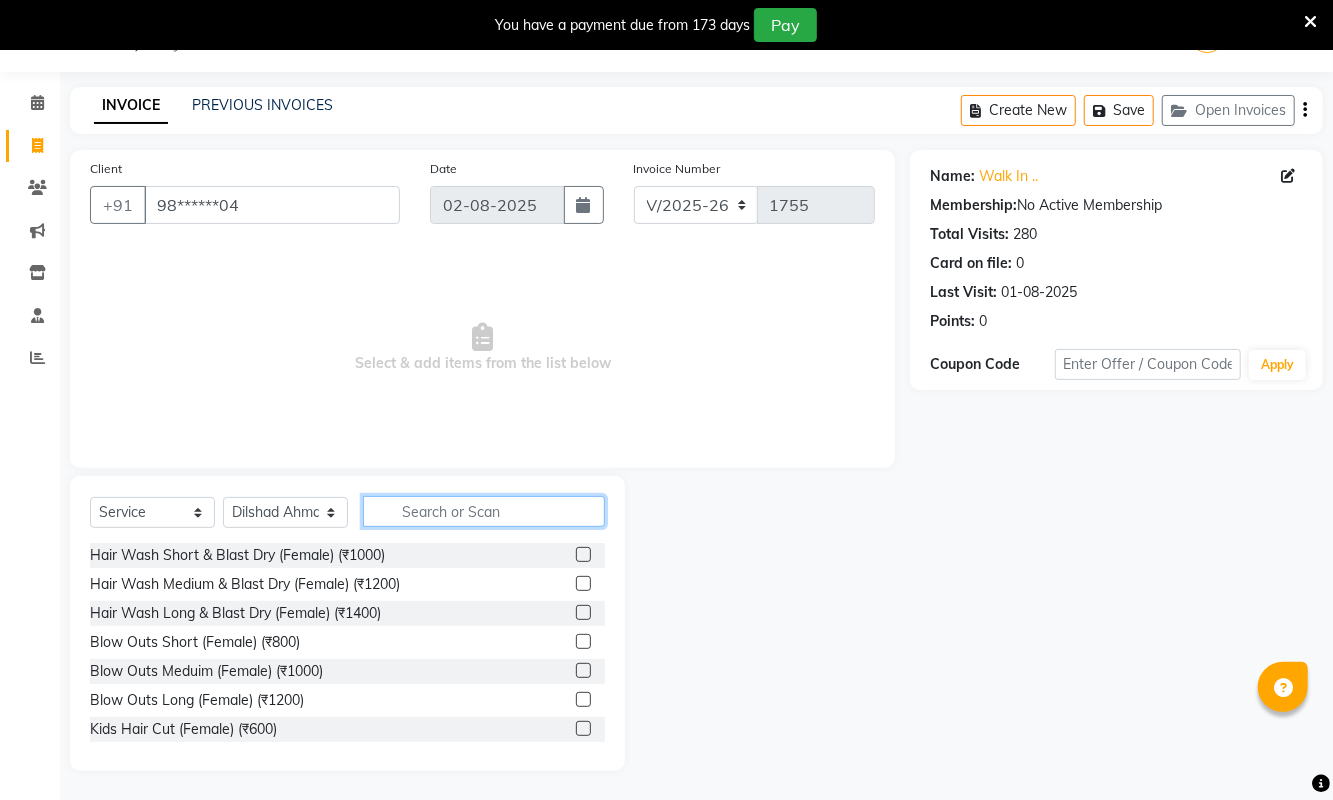 click 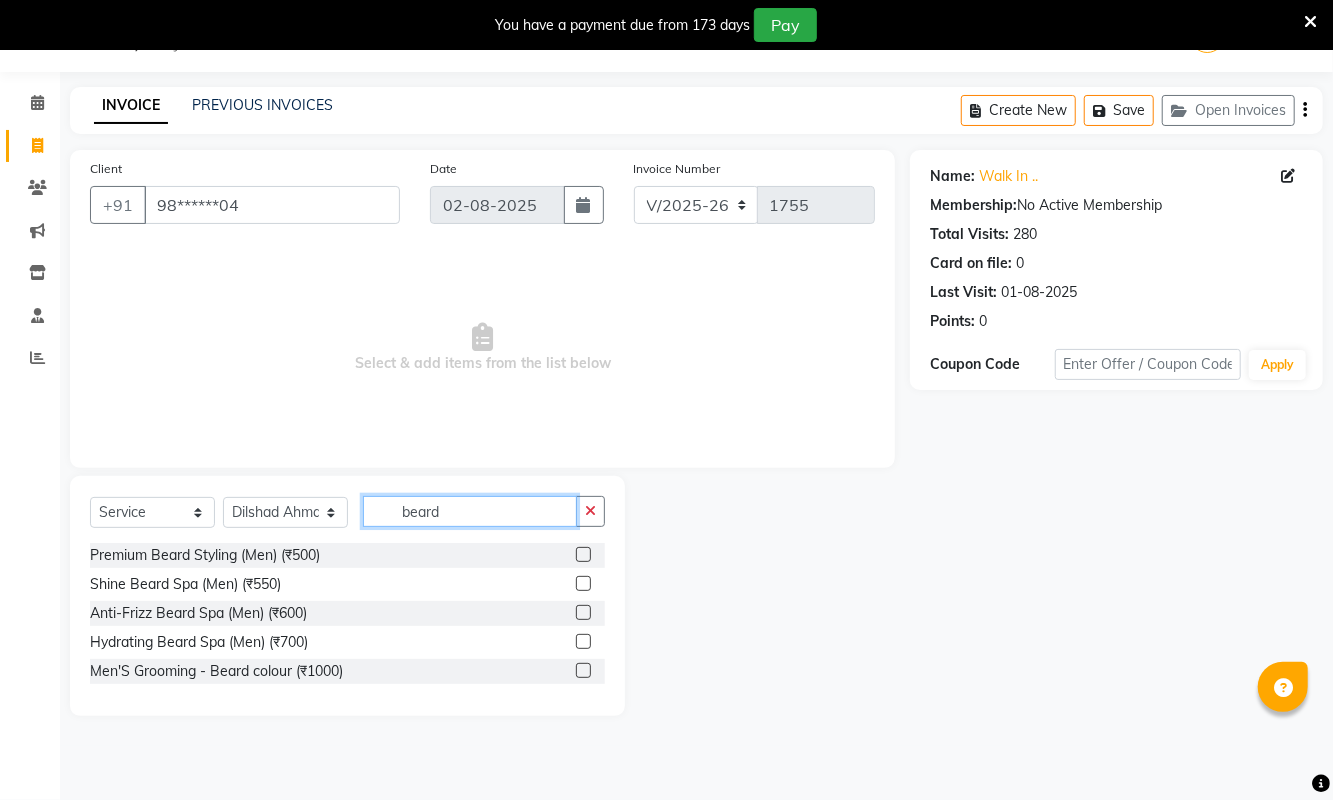 type on "beard" 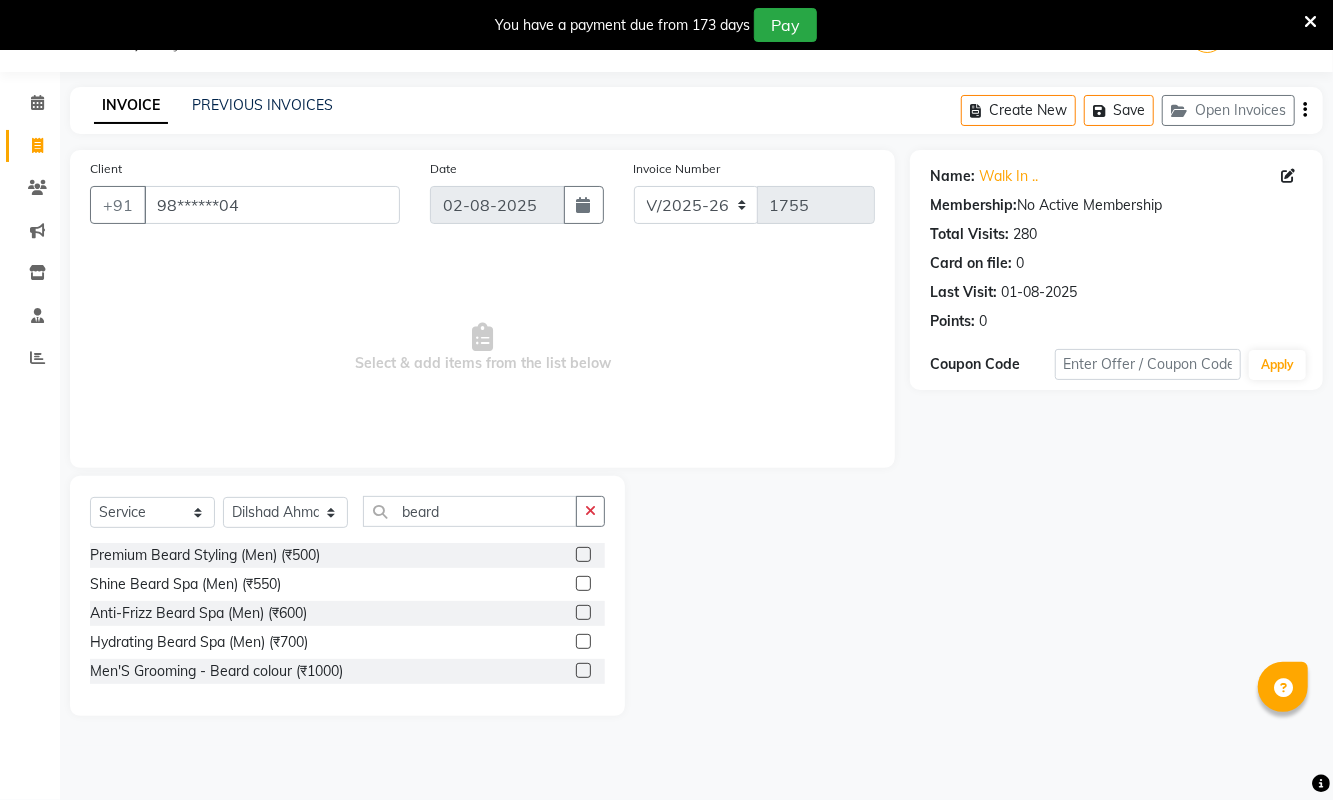 click 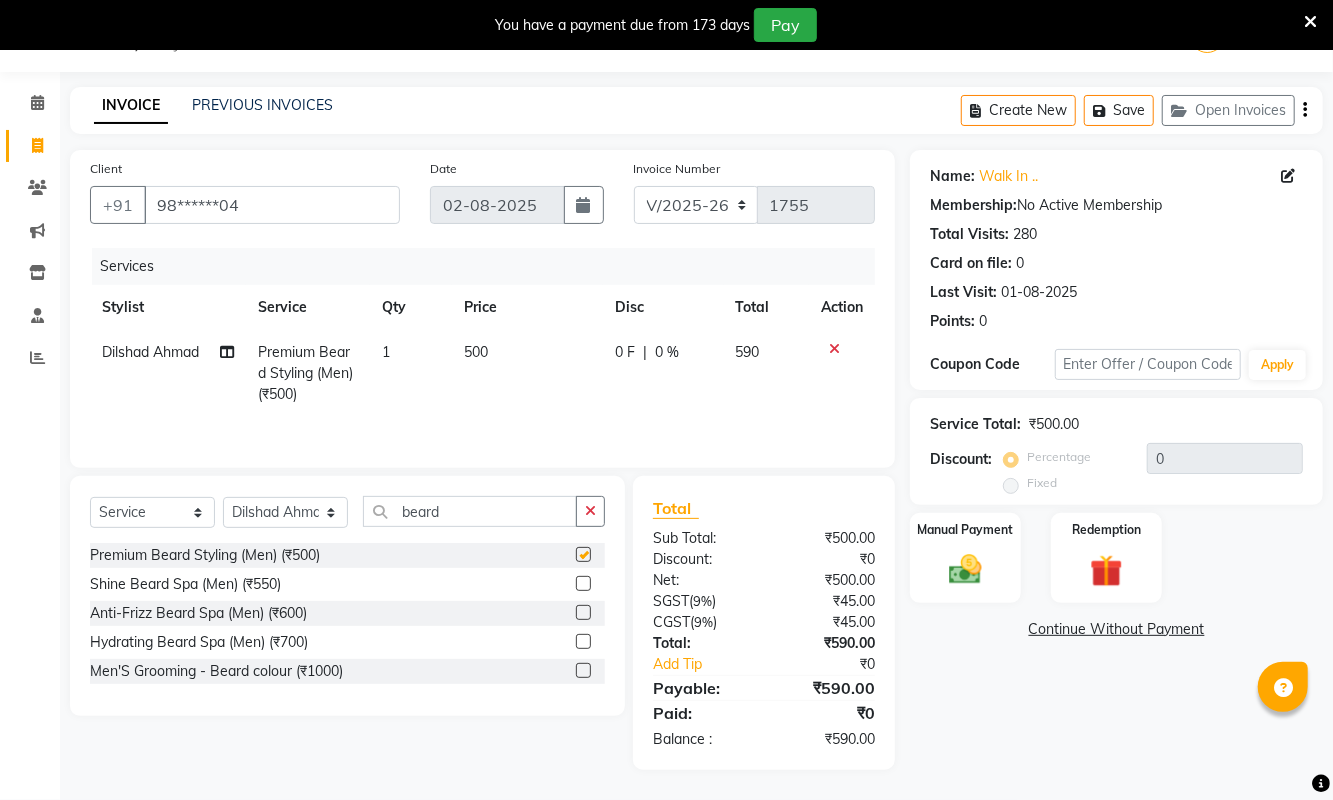 checkbox on "false" 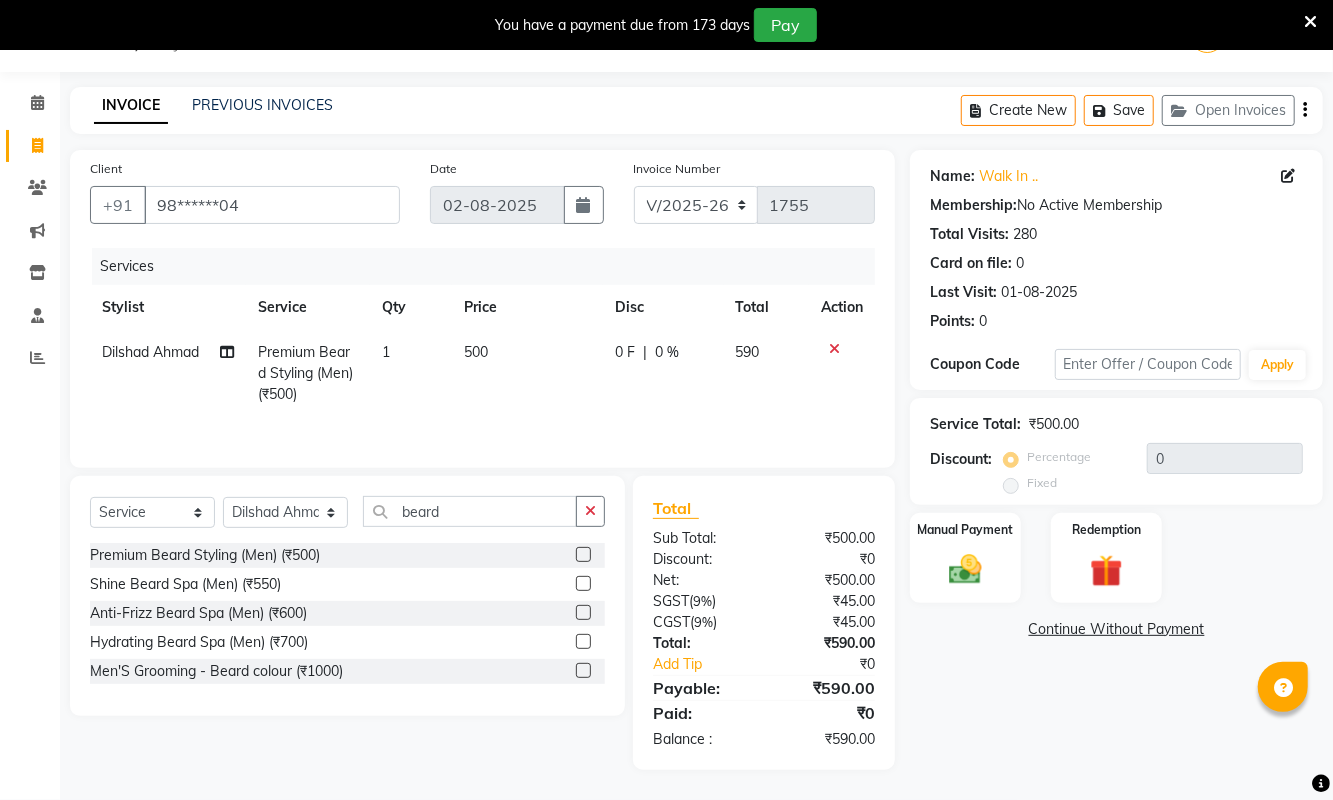 scroll, scrollTop: 55, scrollLeft: 0, axis: vertical 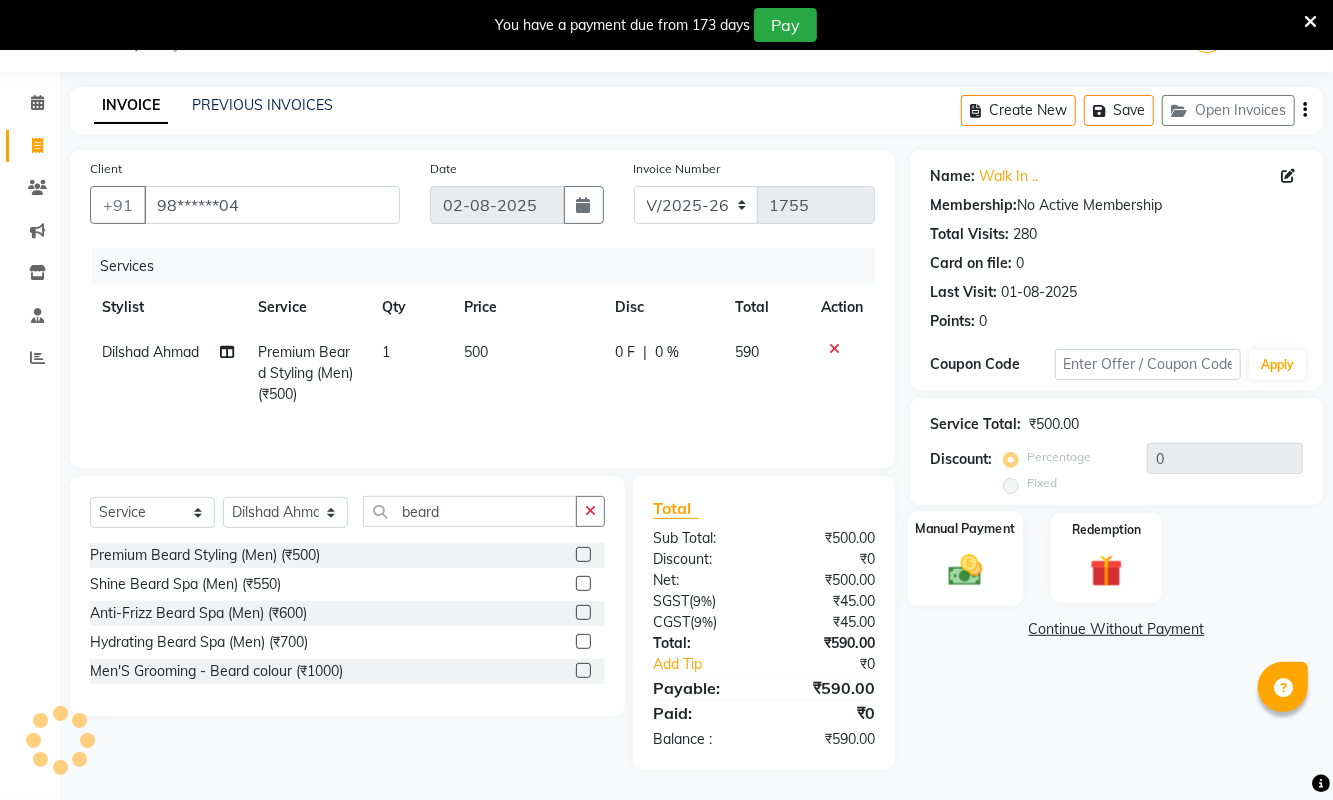 click 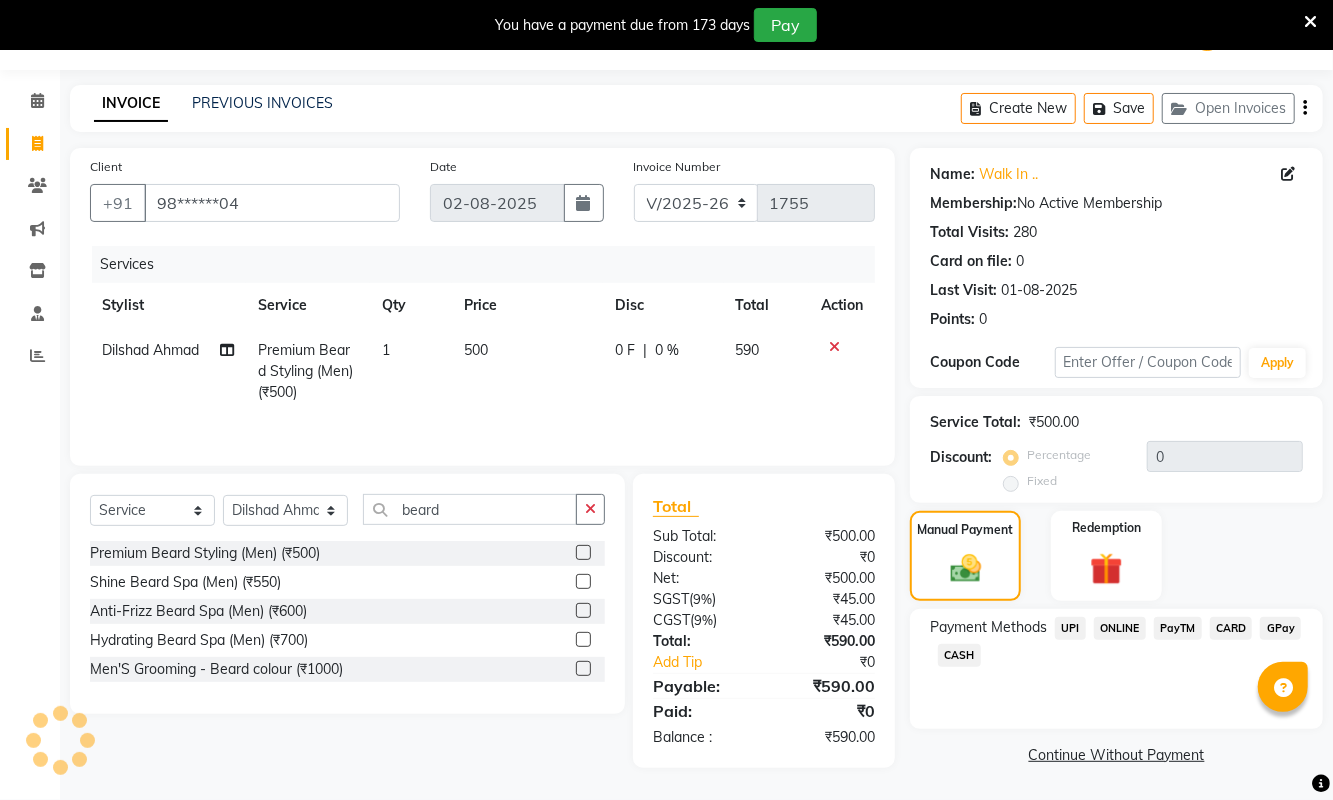 click on "CARD" 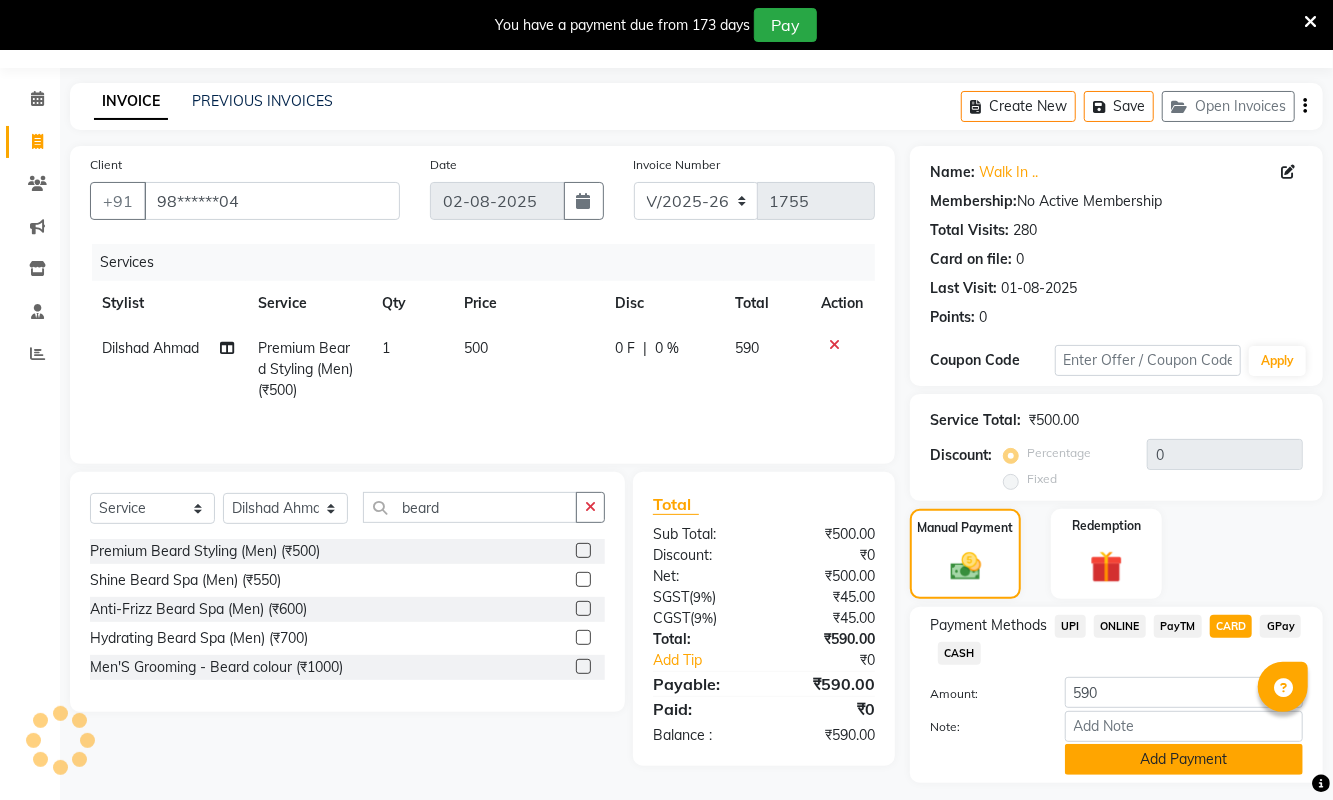 click on "Add Payment" 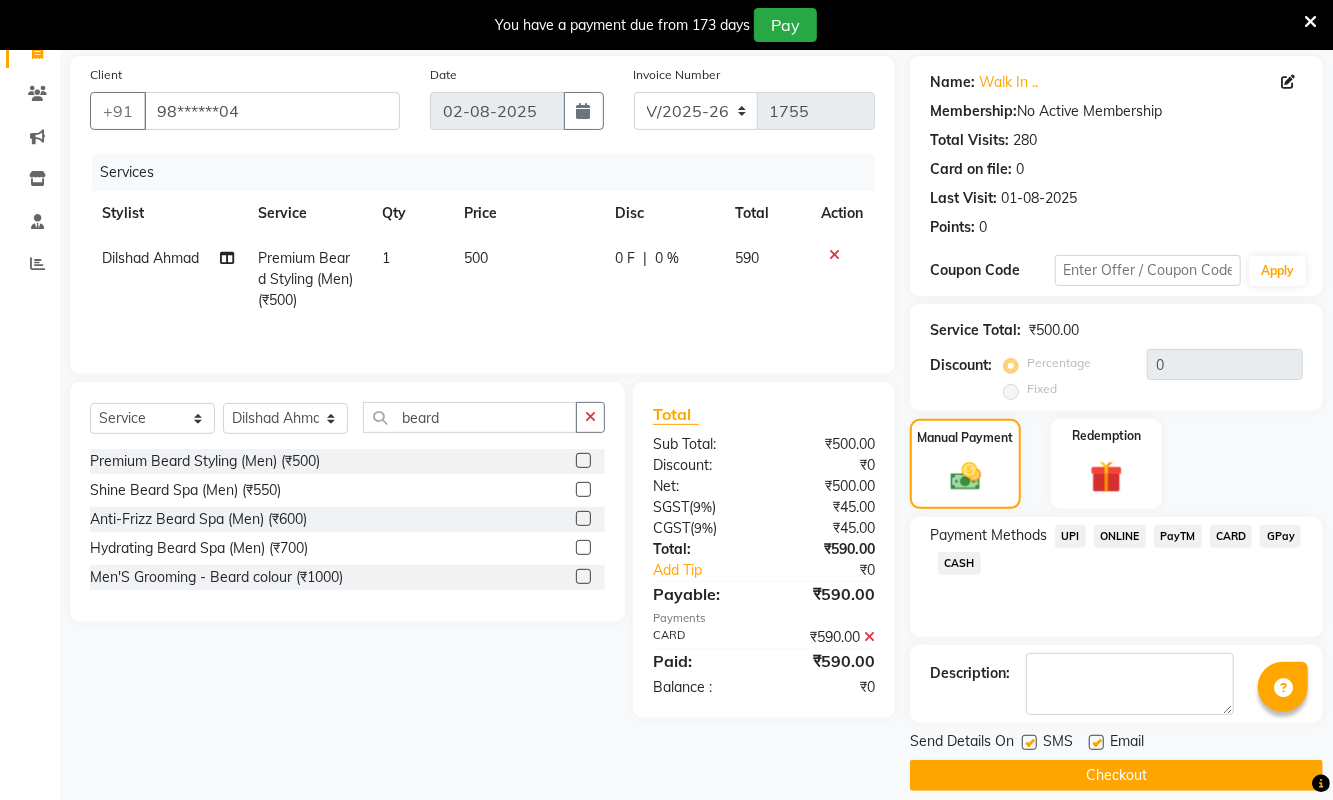 scroll, scrollTop: 167, scrollLeft: 0, axis: vertical 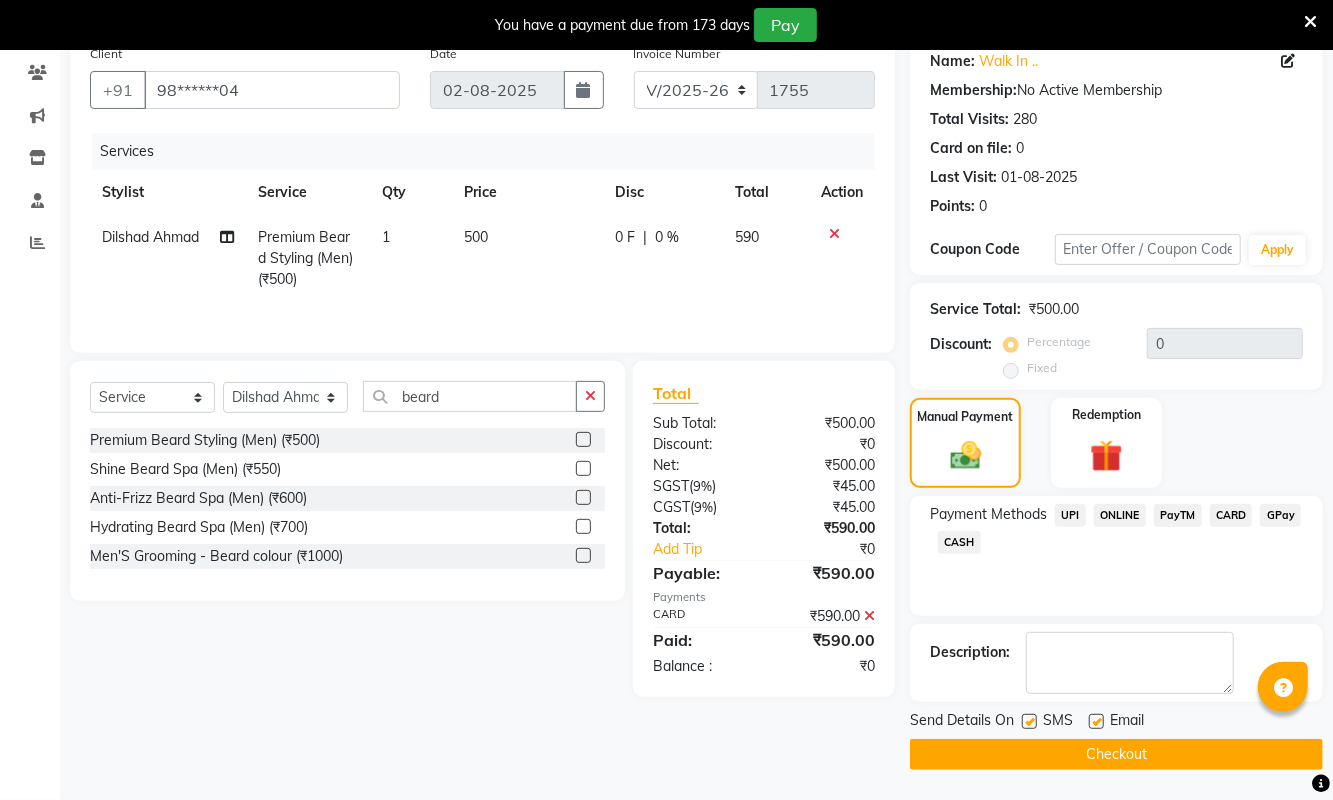 click on "Checkout" 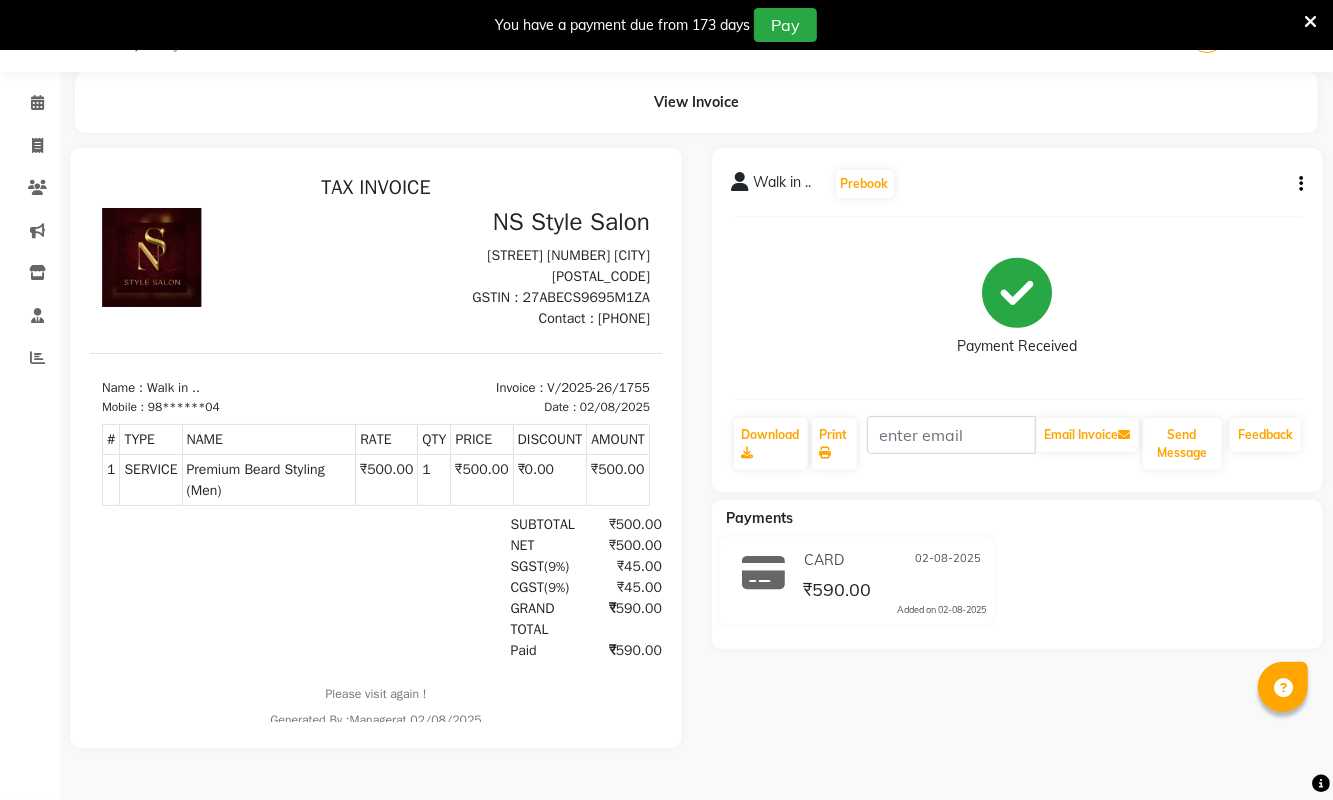 scroll, scrollTop: 0, scrollLeft: 0, axis: both 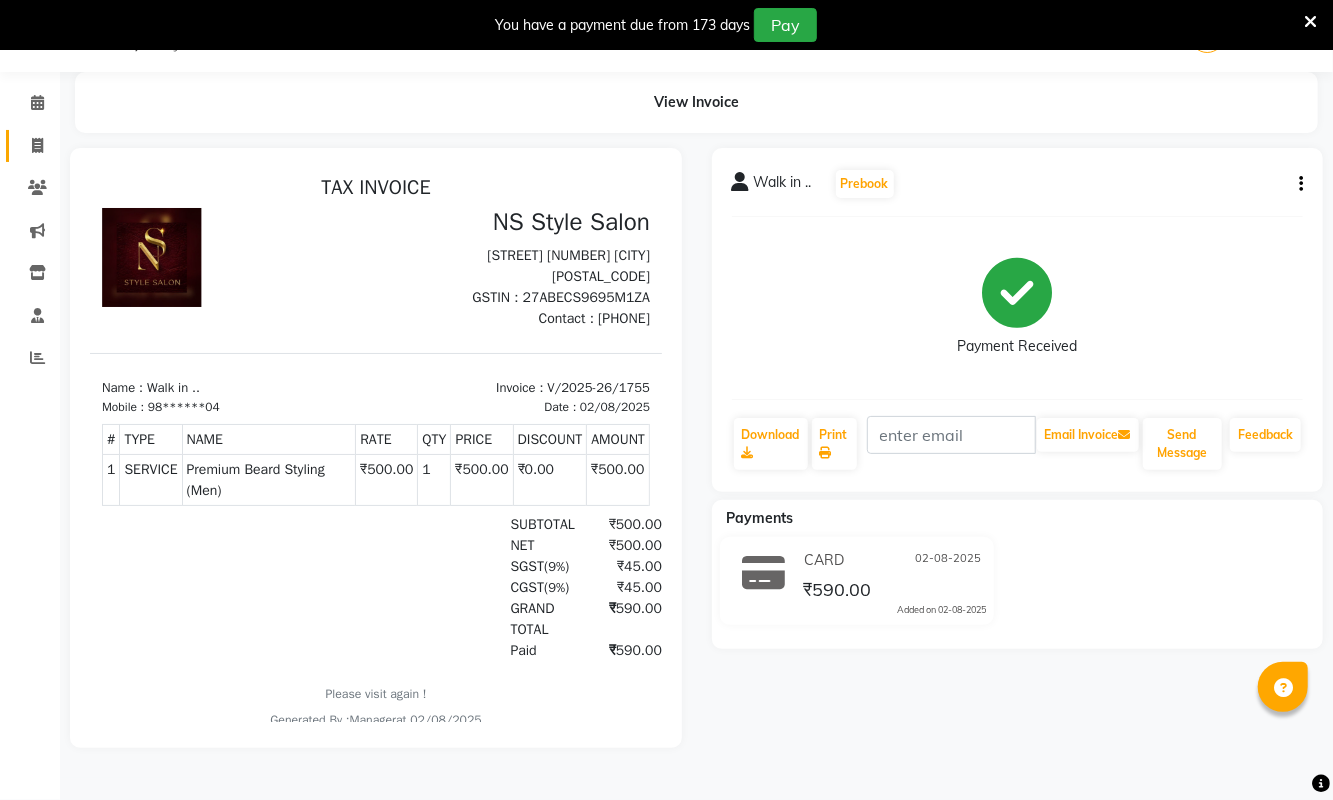 click 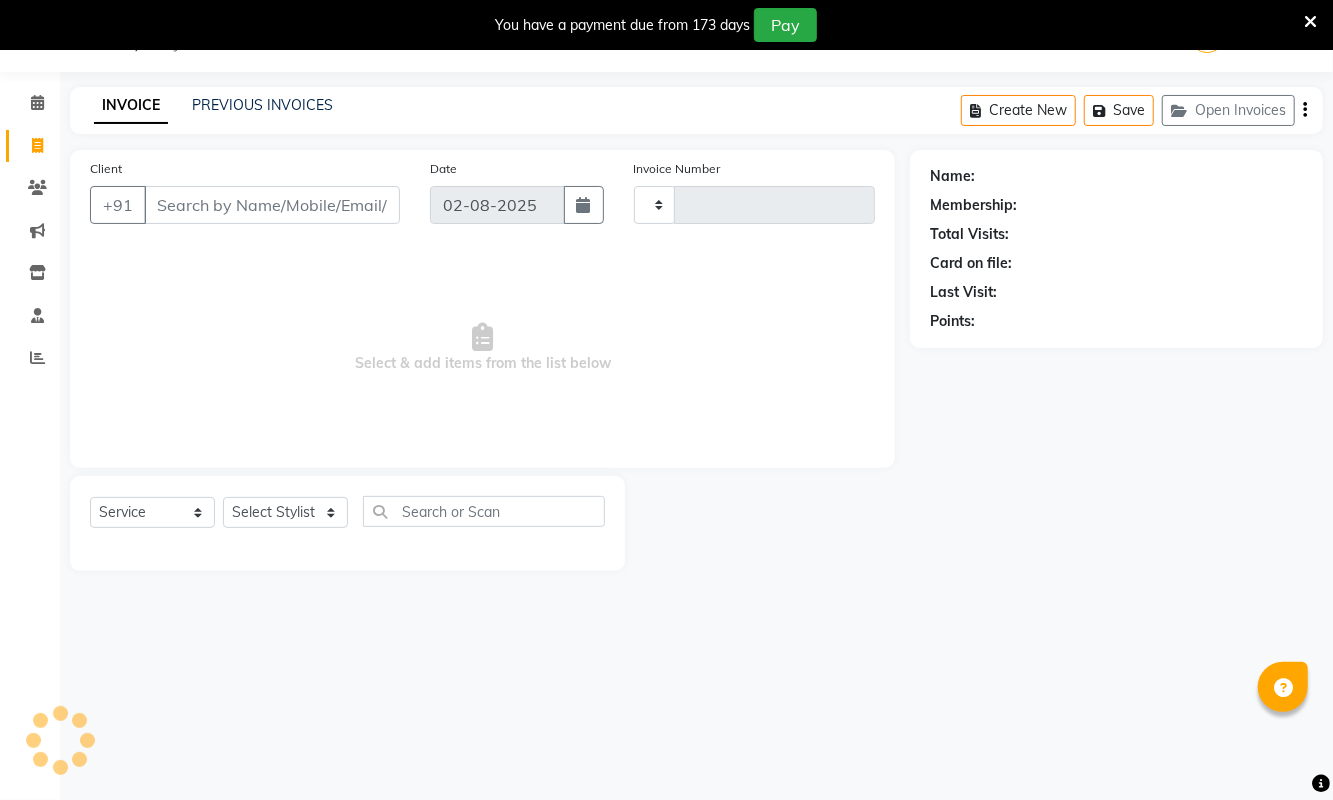 type on "1756" 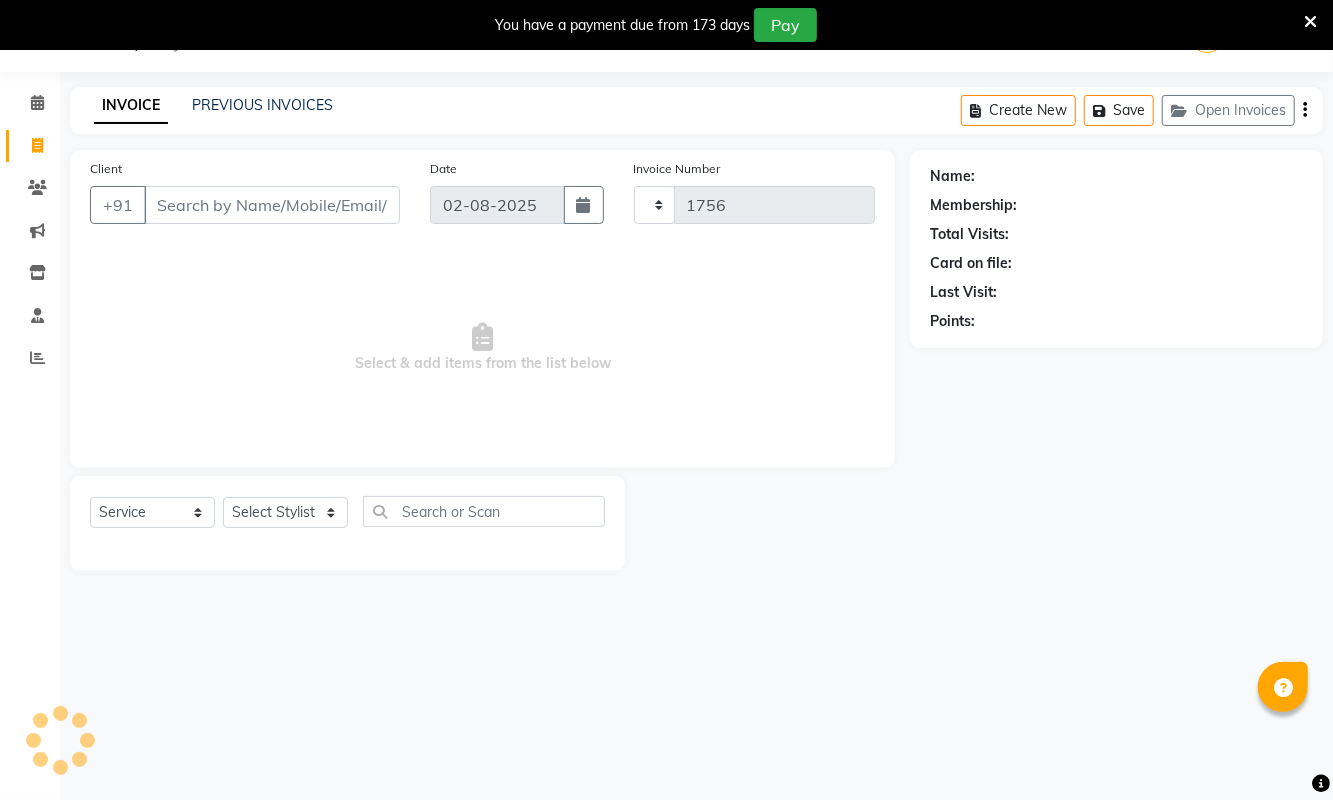 select on "5661" 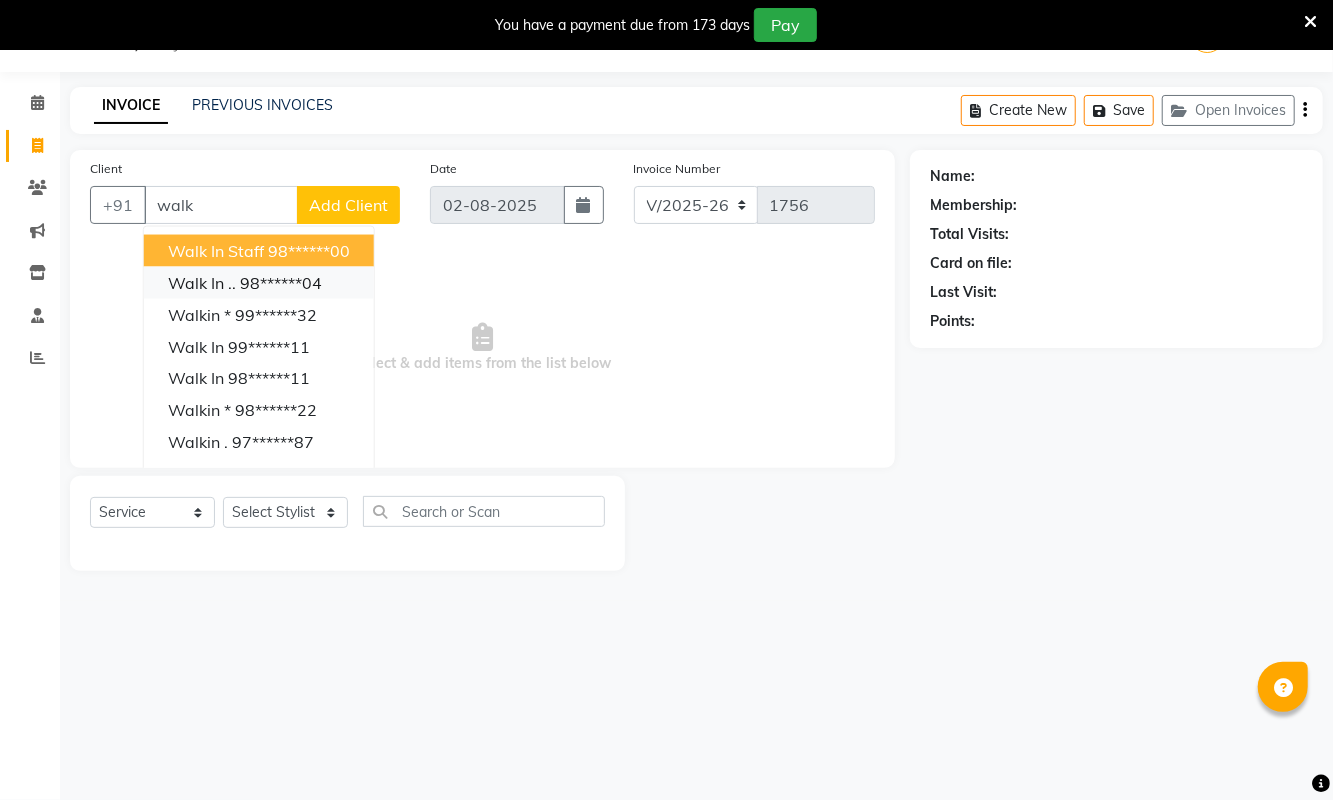 click on "98******04" at bounding box center (281, 283) 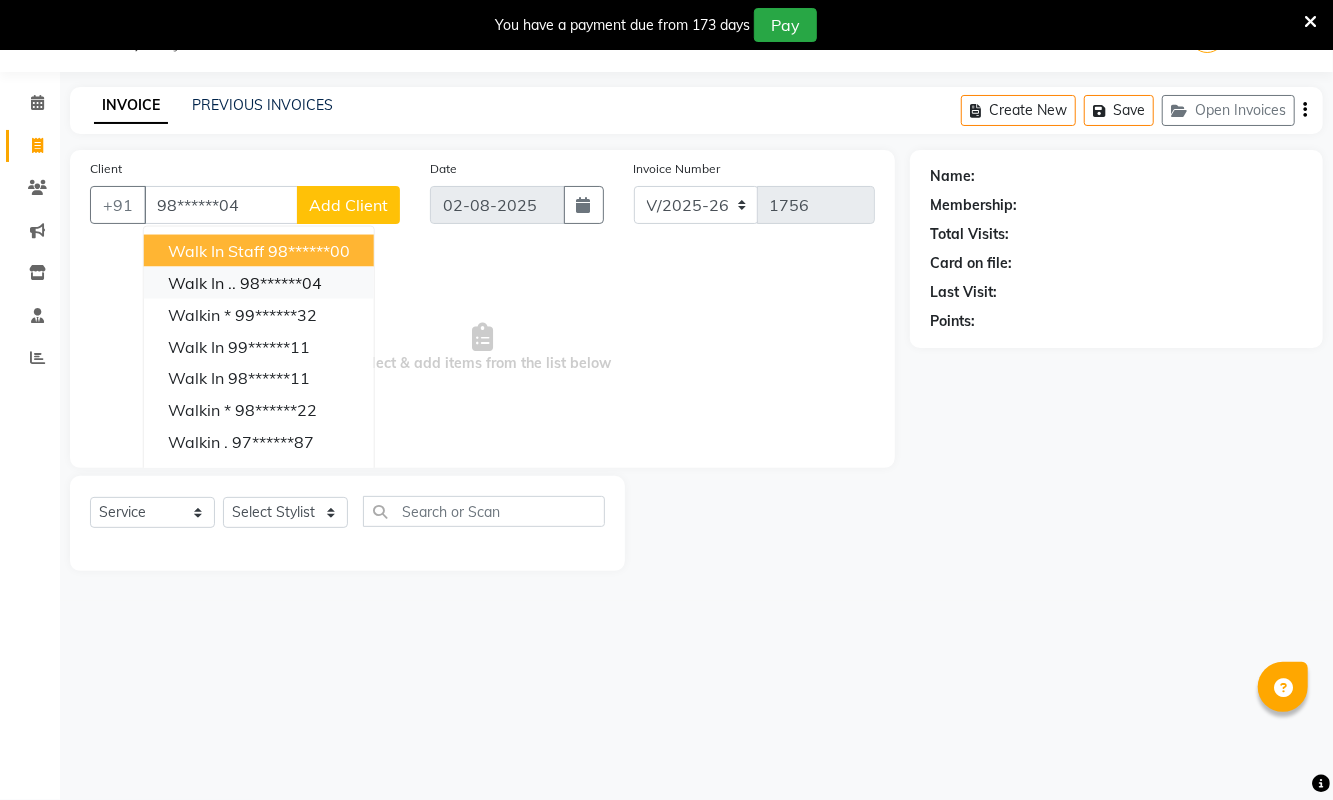 type on "98******04" 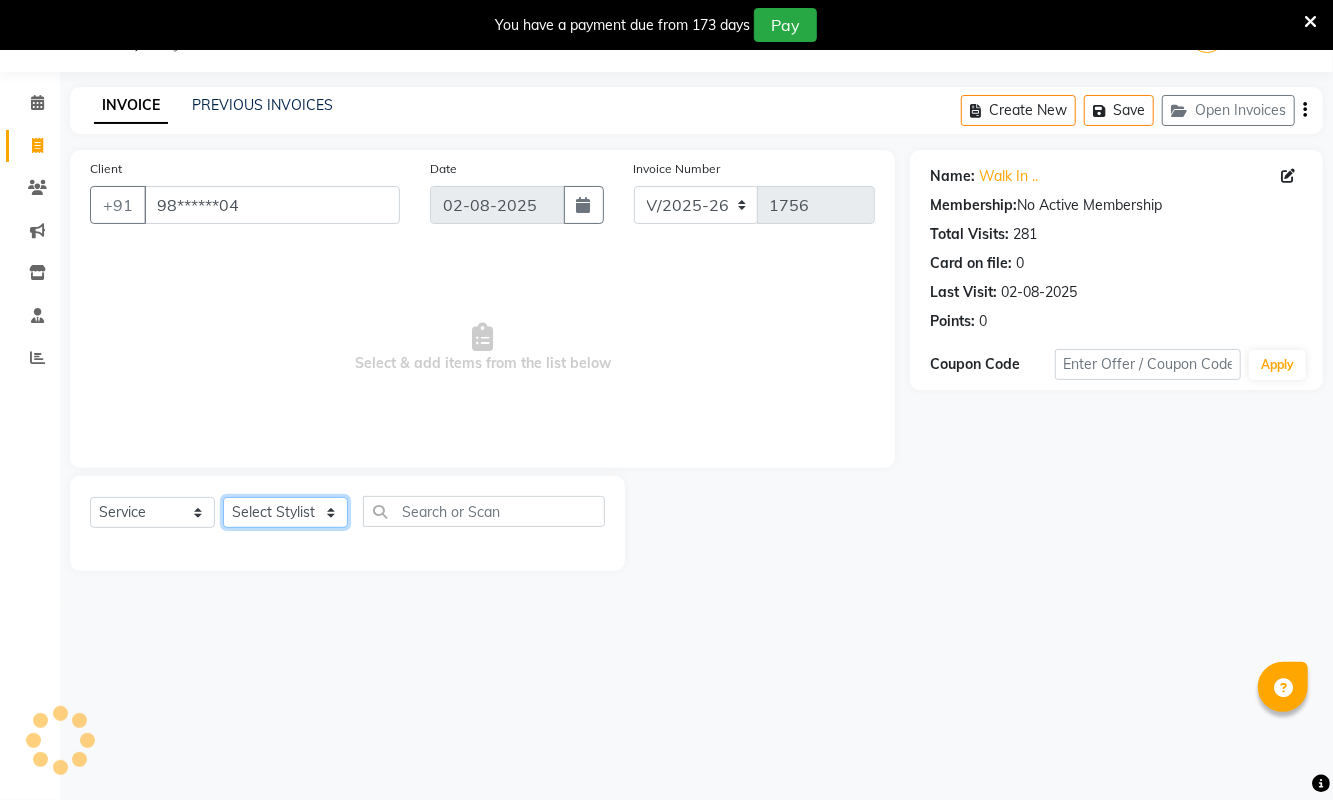 click on "Select Stylist [FIRST] [LAST] [FIRST] [LAST] [FIRST] [LAST] [FIRST] [LAST] [FIRST] [LAST] [FIRST] [LAST] [TITLE] [FIRST] [LAST] [TITLE] [FIRST] [LAST] [FIRST] [LAST] [FIRST] [LAST] [FIRST] [LAST] [FIRST] [LAST] [FIRST] [LAST]" 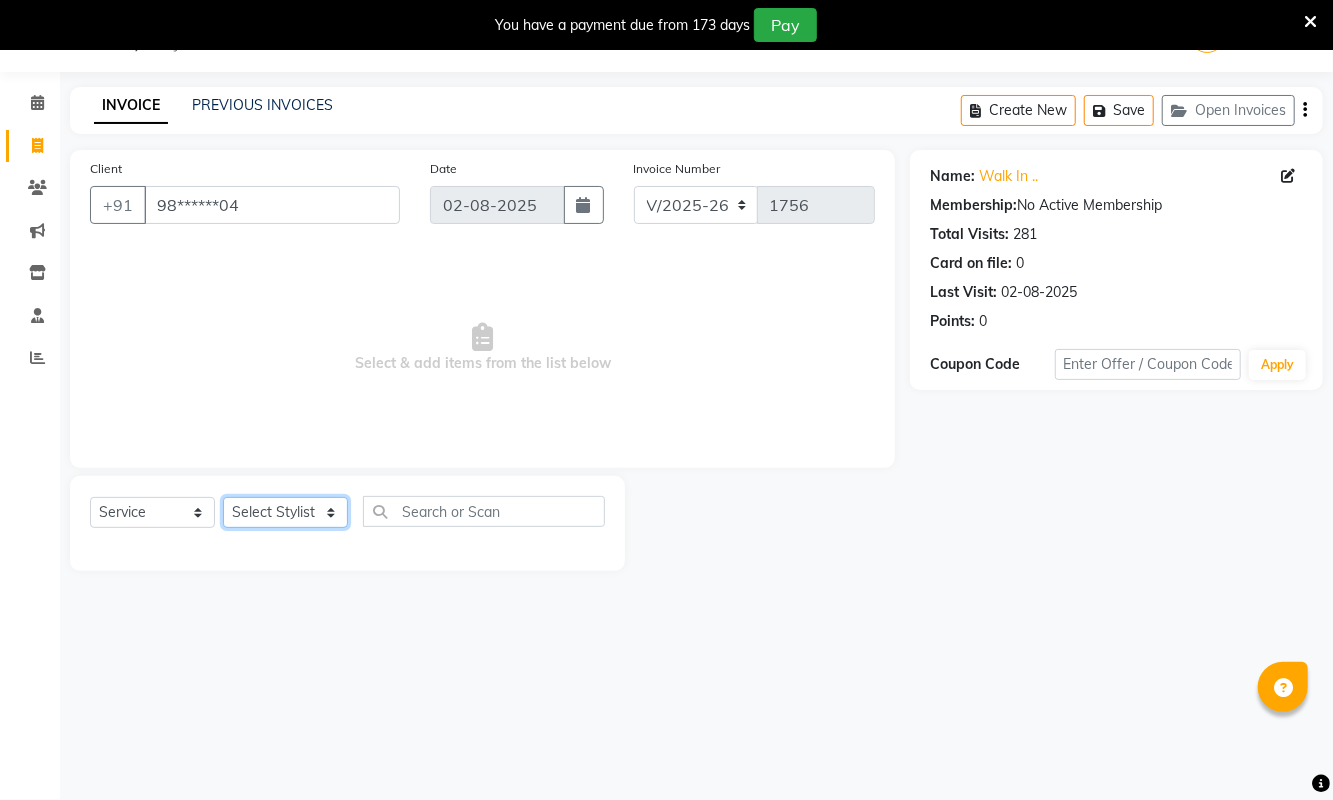 select on "39697" 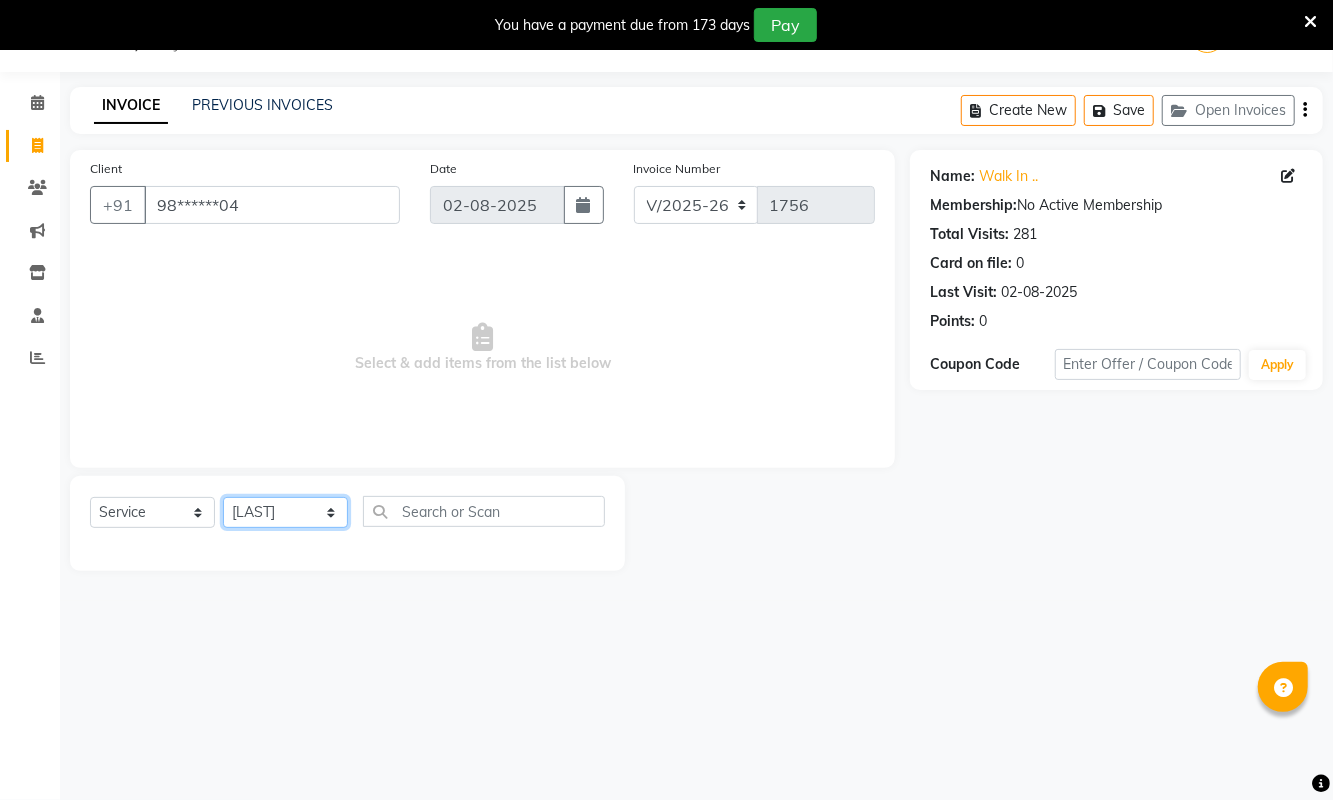 click on "Select Stylist [FIRST] [LAST] [FIRST] [LAST] [FIRST] [LAST] [FIRST] [LAST] [FIRST] [LAST] [FIRST] [LAST] [TITLE] [FIRST] [LAST] [TITLE] [FIRST] [LAST] [FIRST] [LAST] [FIRST] [LAST] [FIRST] [LAST] [FIRST] [LAST] [FIRST] [LAST]" 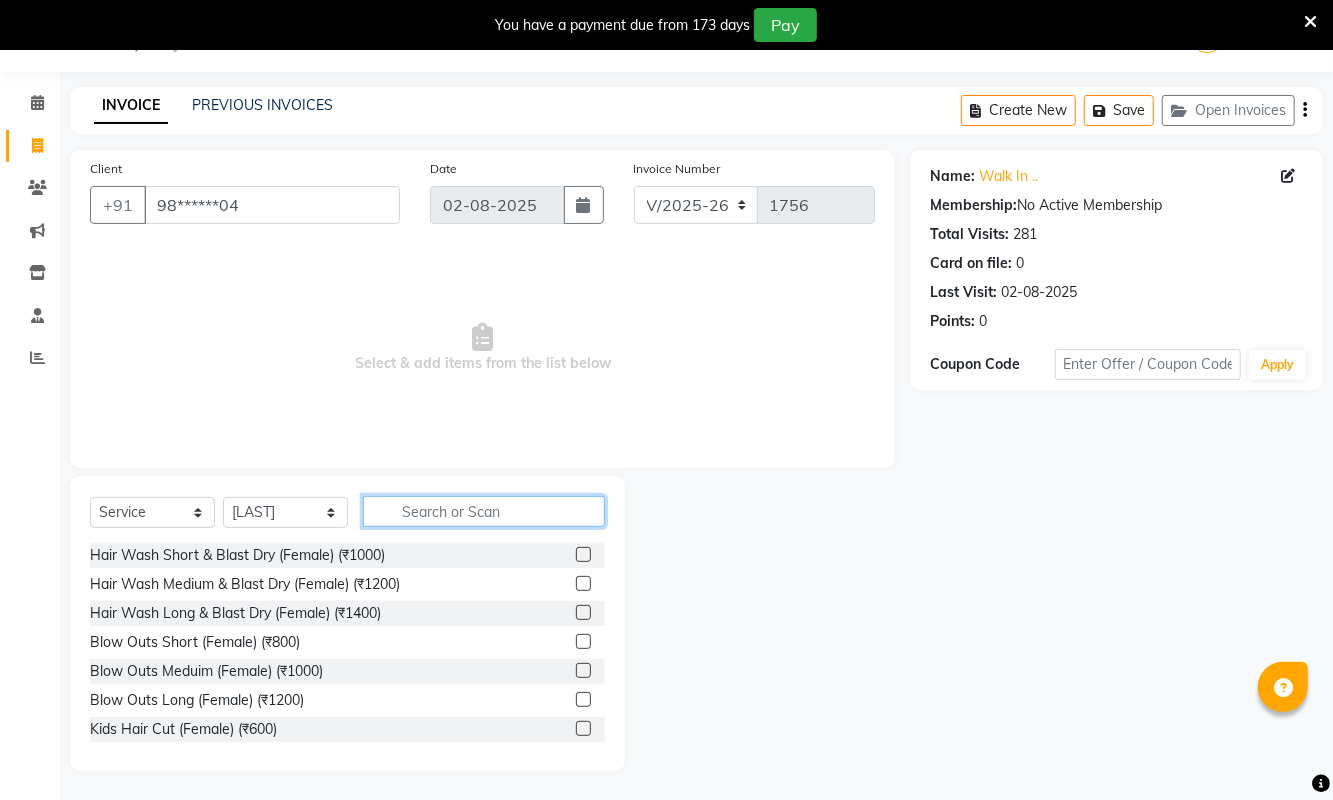 click 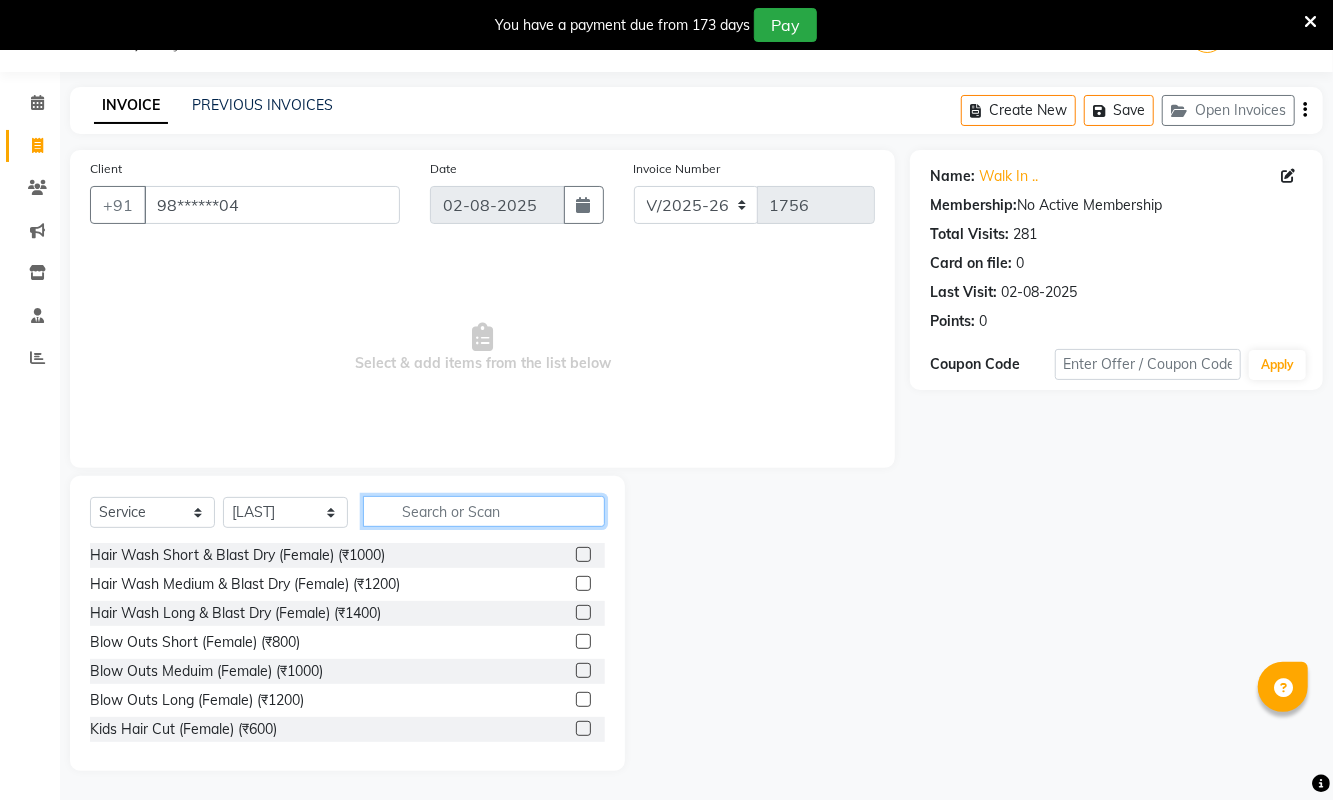 click 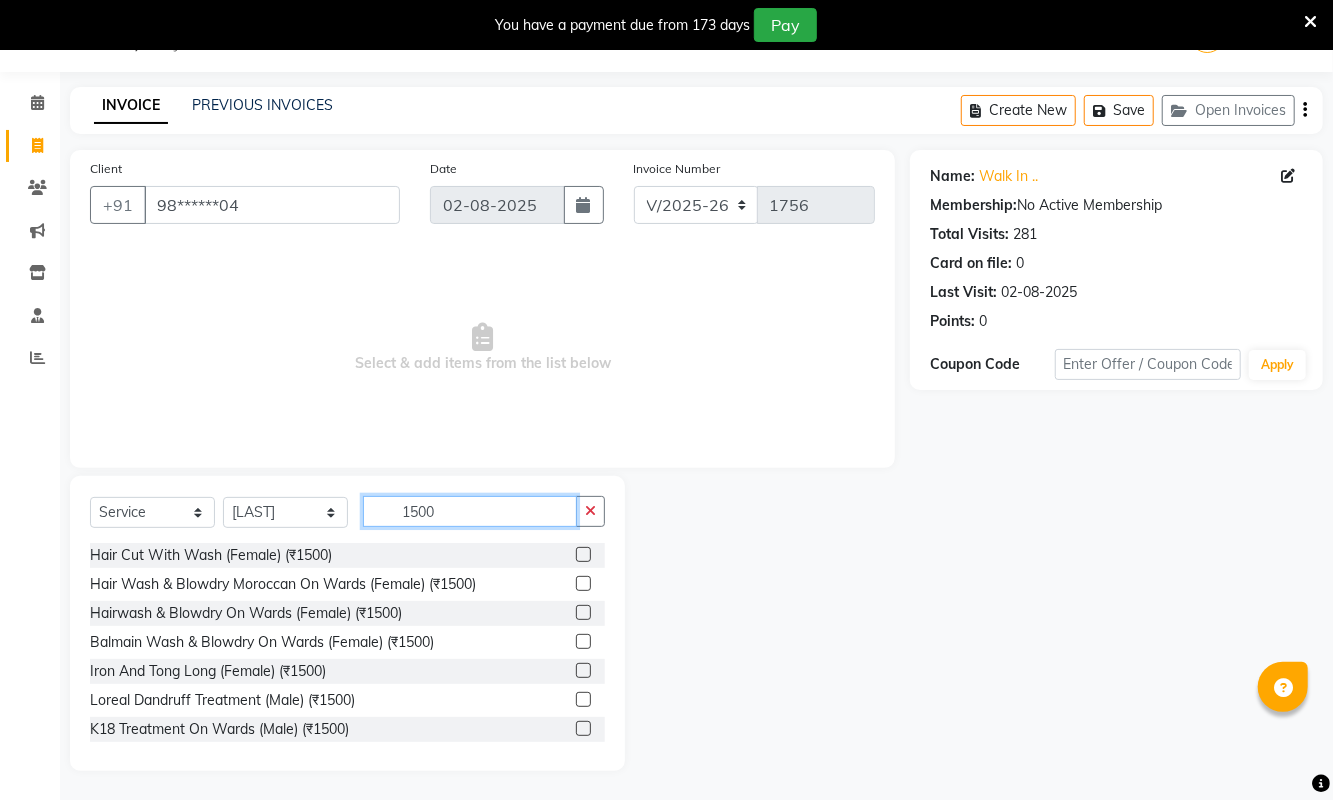 type on "1500" 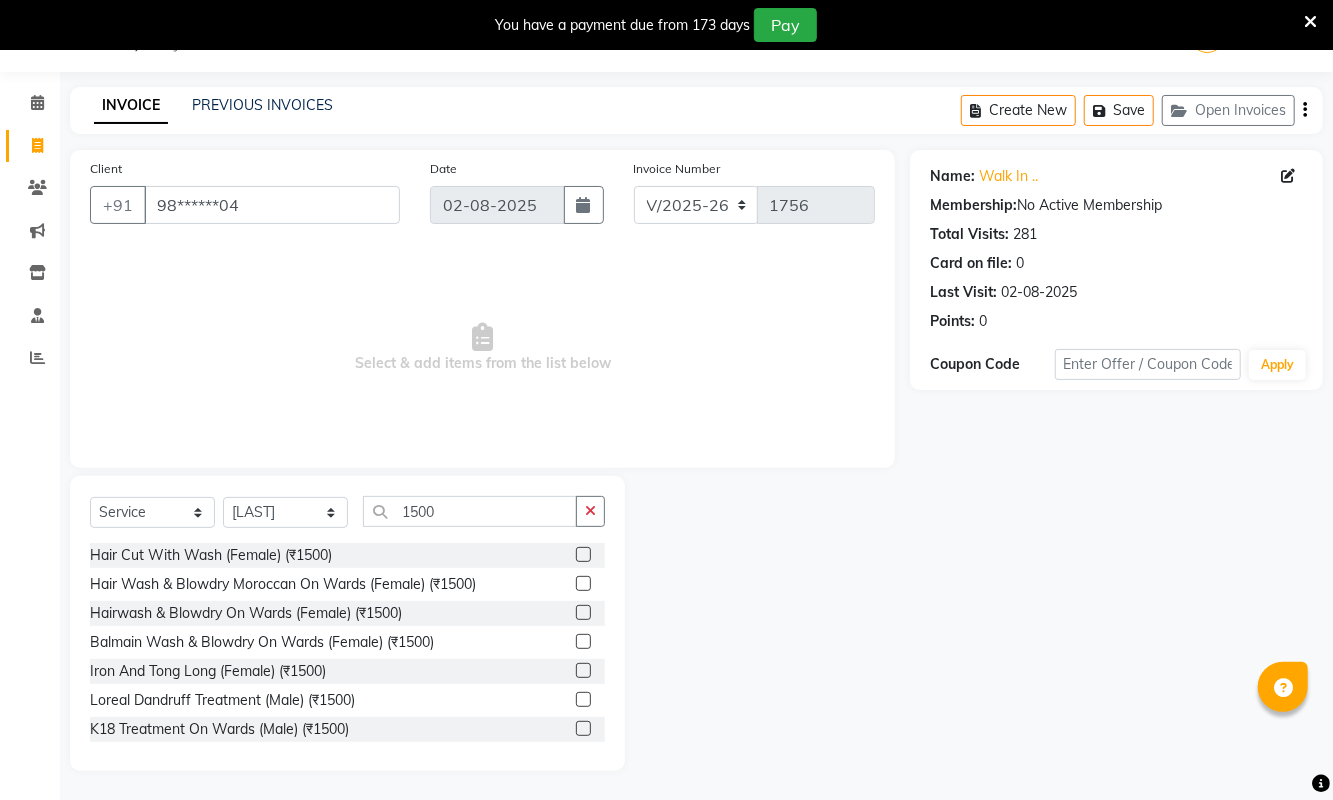 click 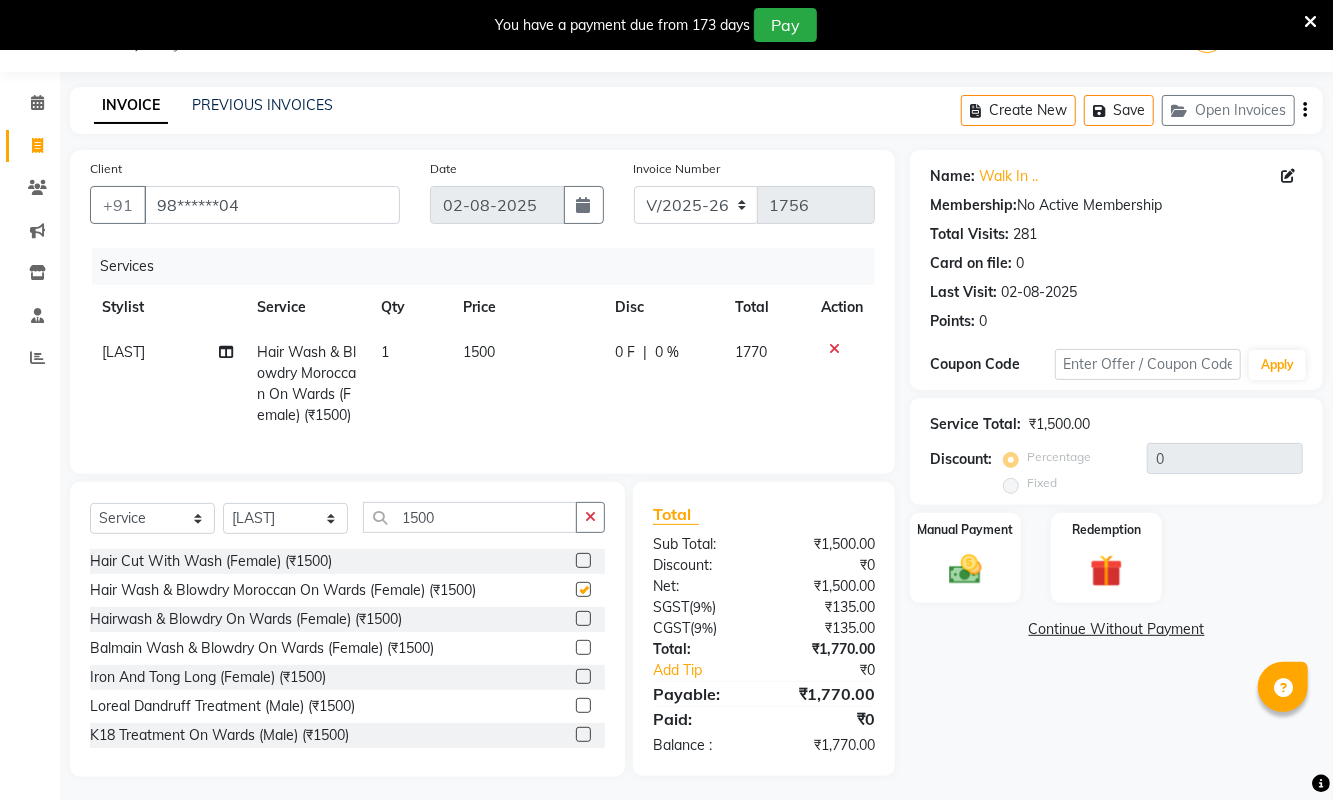 checkbox on "false" 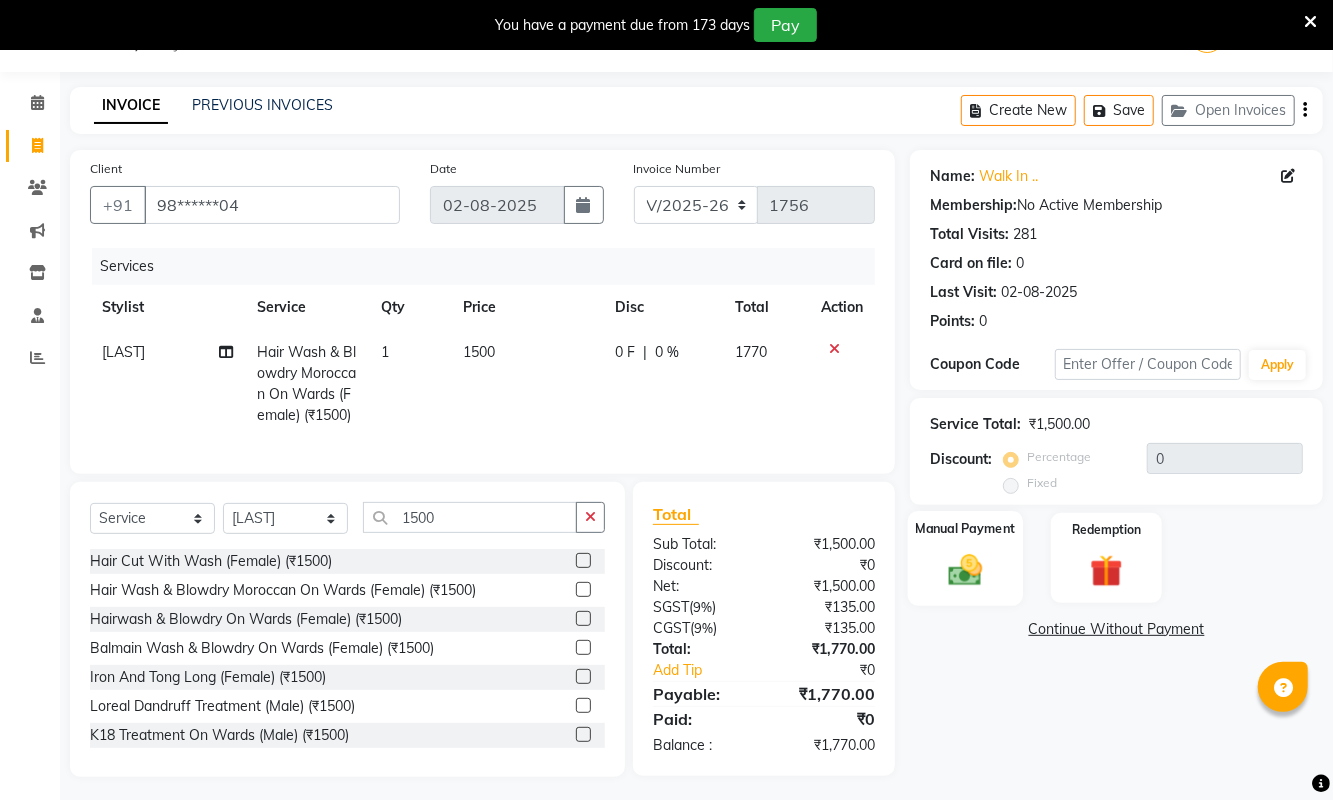 click 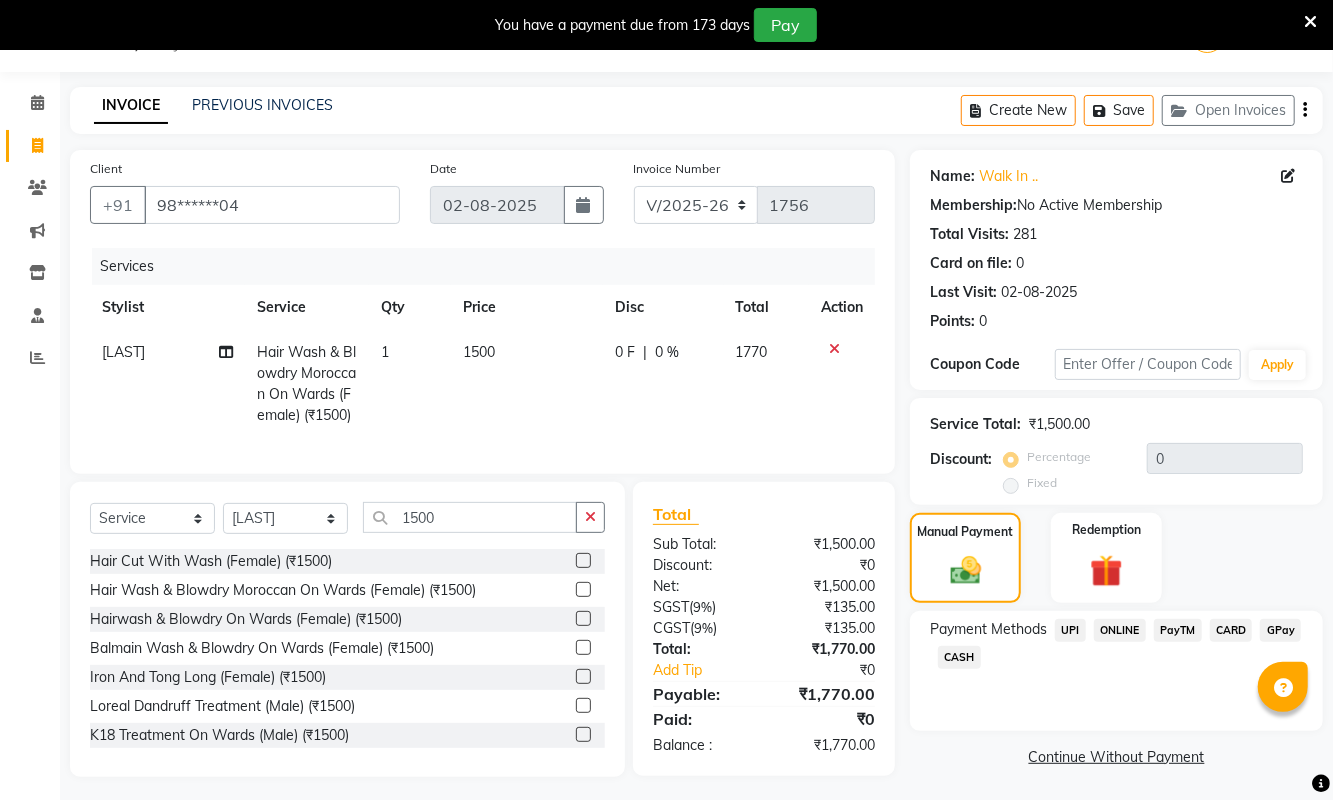 click on "CARD" 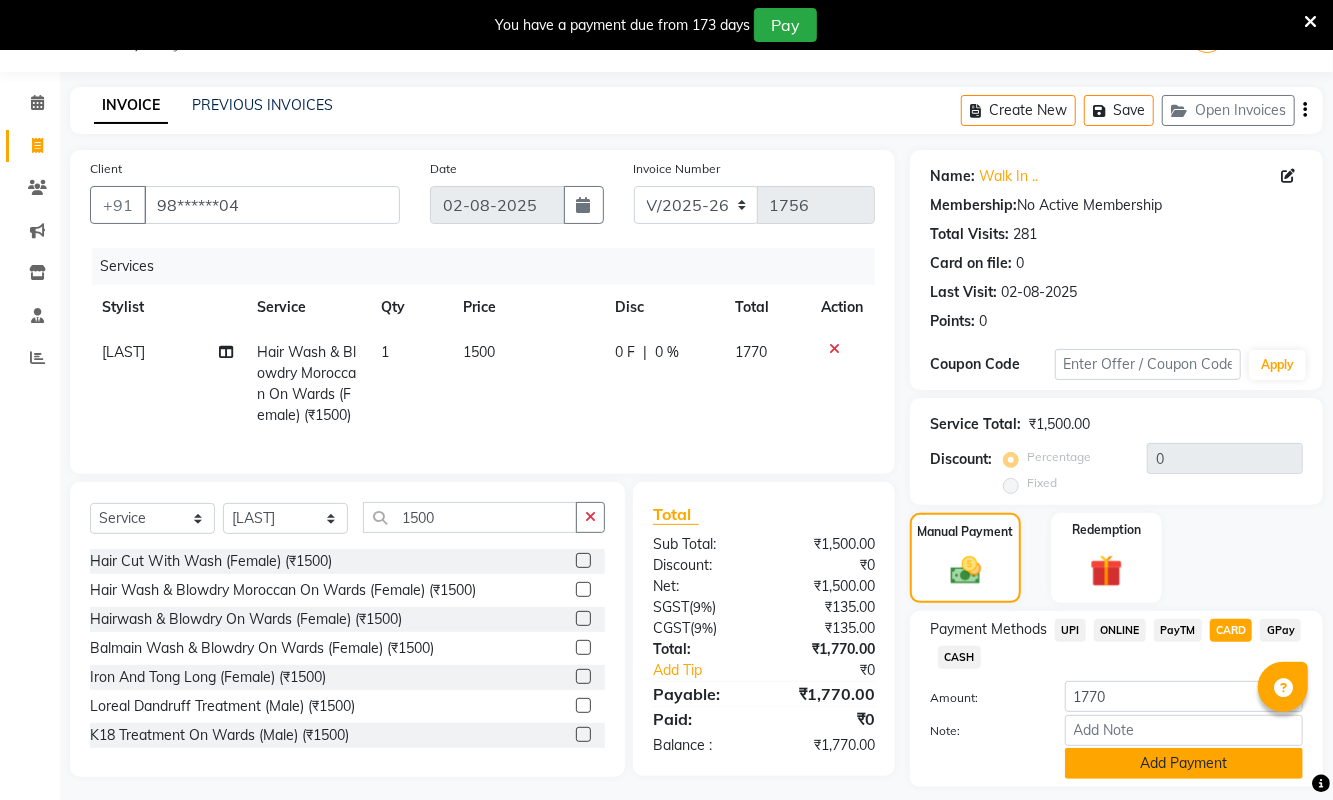 click on "Add Payment" 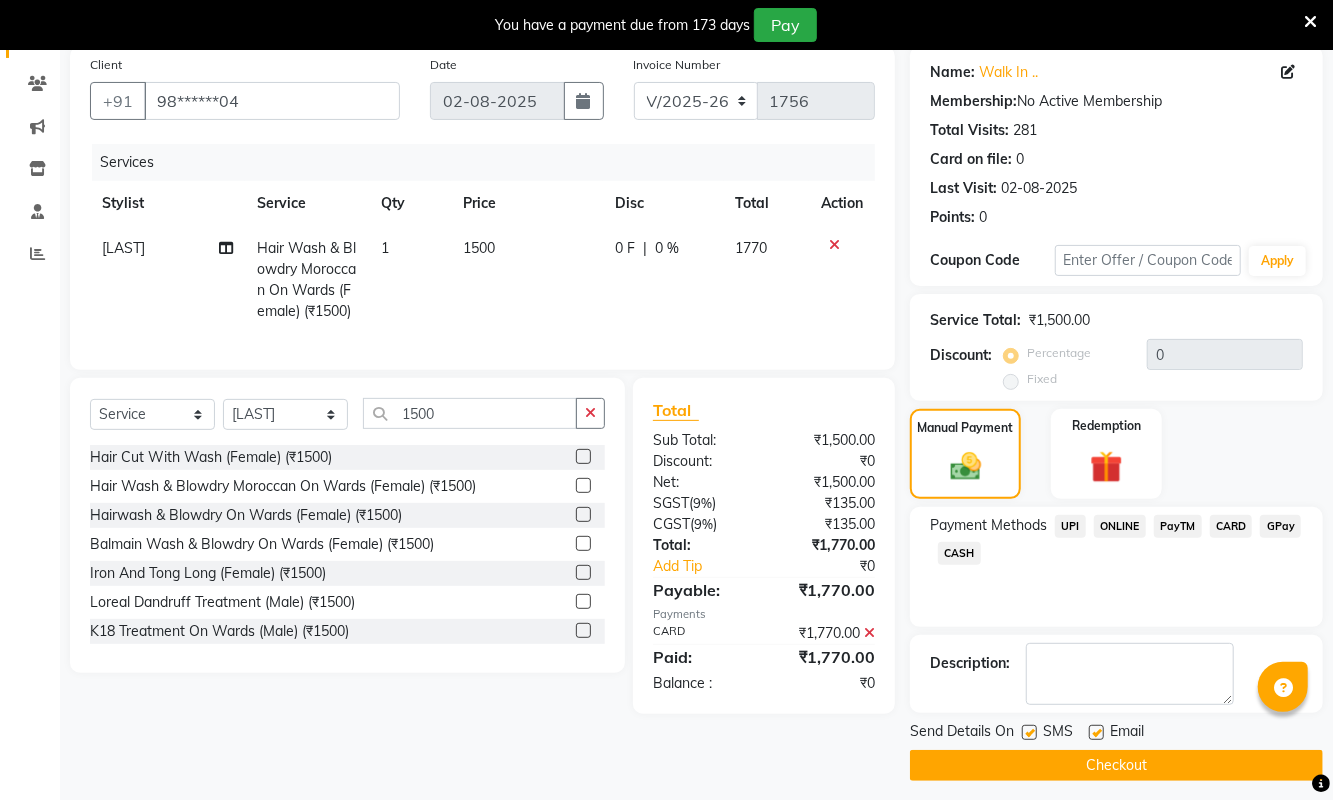 scroll, scrollTop: 167, scrollLeft: 0, axis: vertical 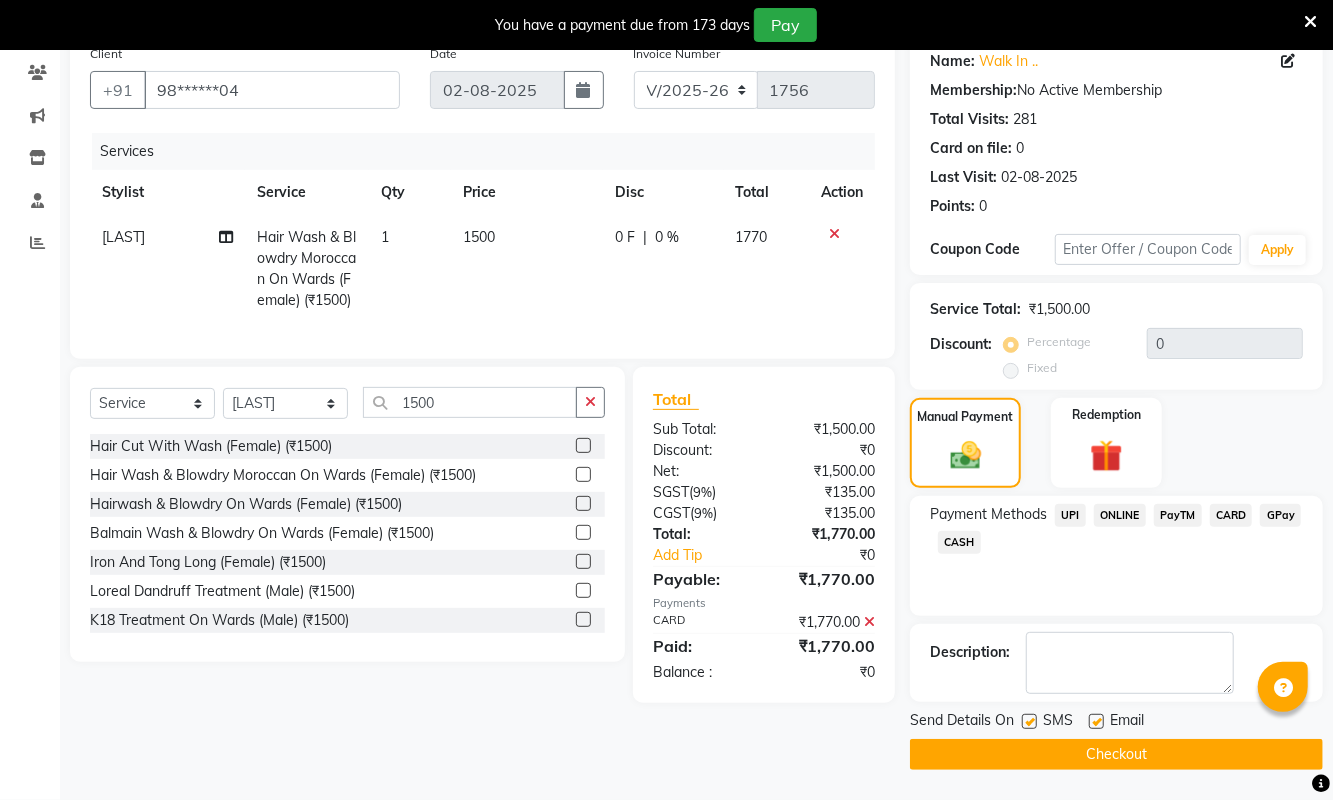click on "Checkout" 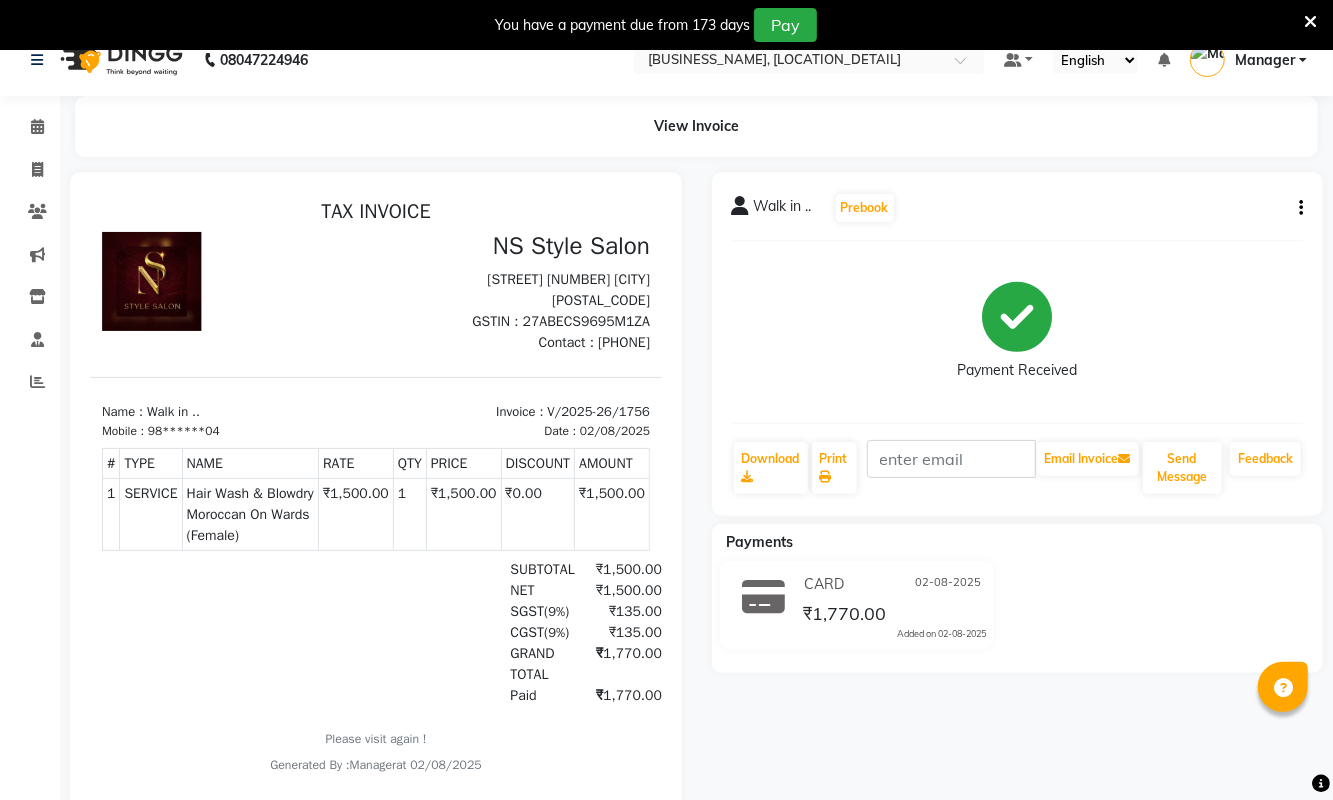 scroll, scrollTop: 0, scrollLeft: 0, axis: both 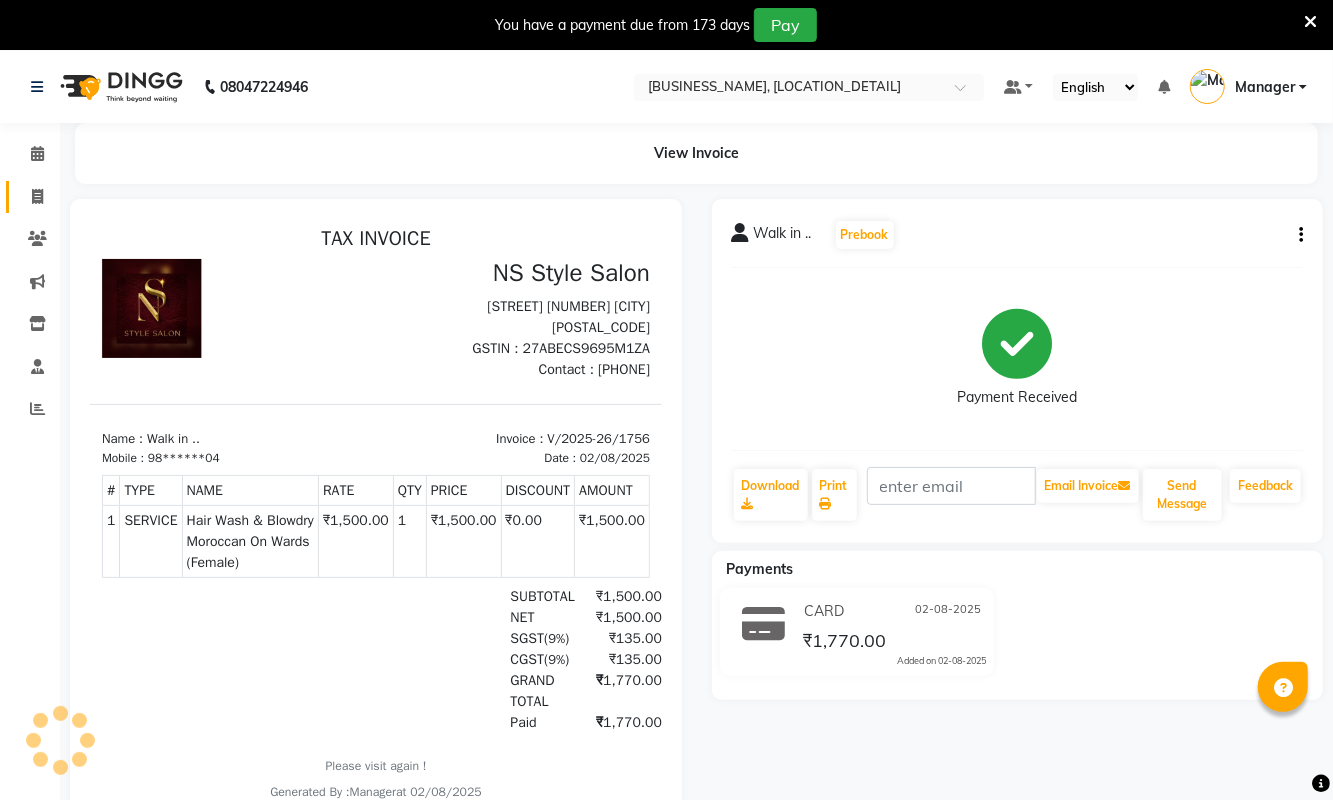 click on "Invoice" 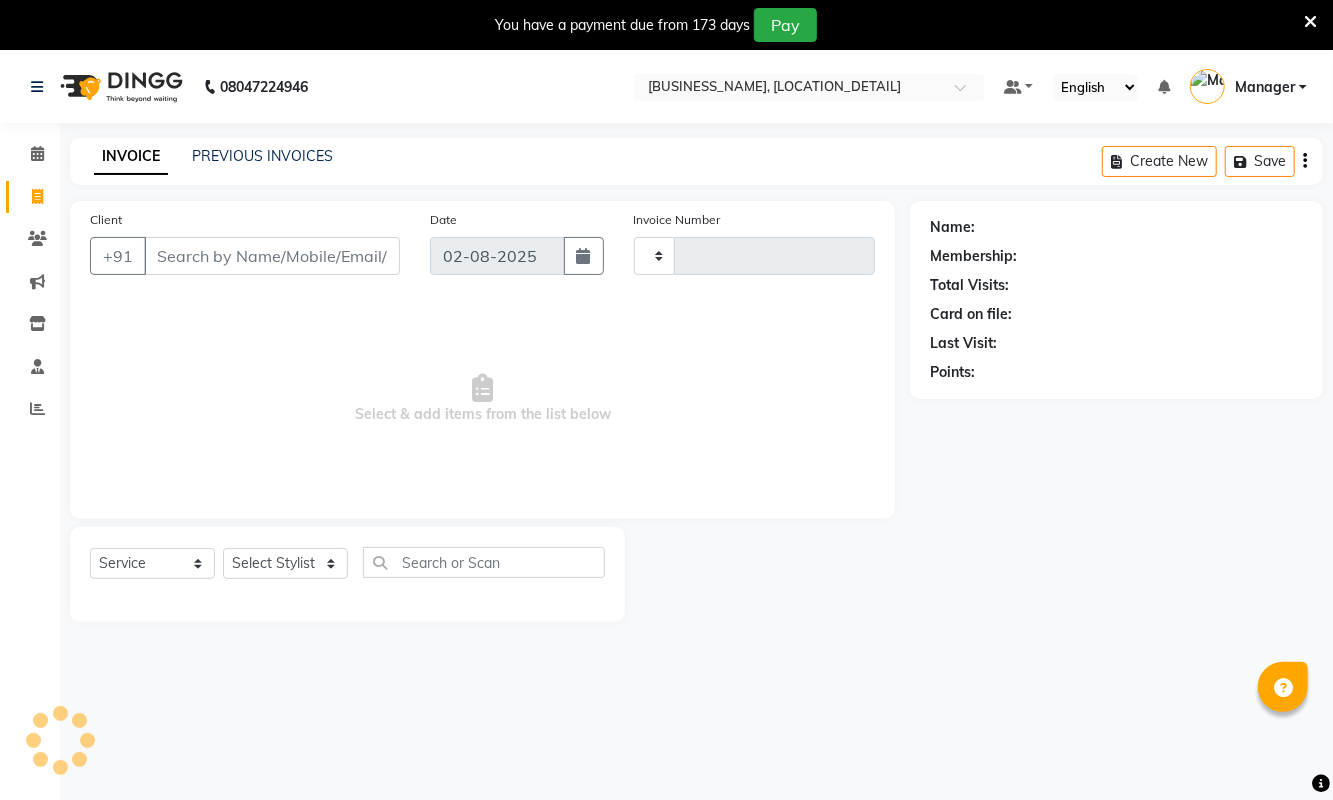 scroll, scrollTop: 51, scrollLeft: 0, axis: vertical 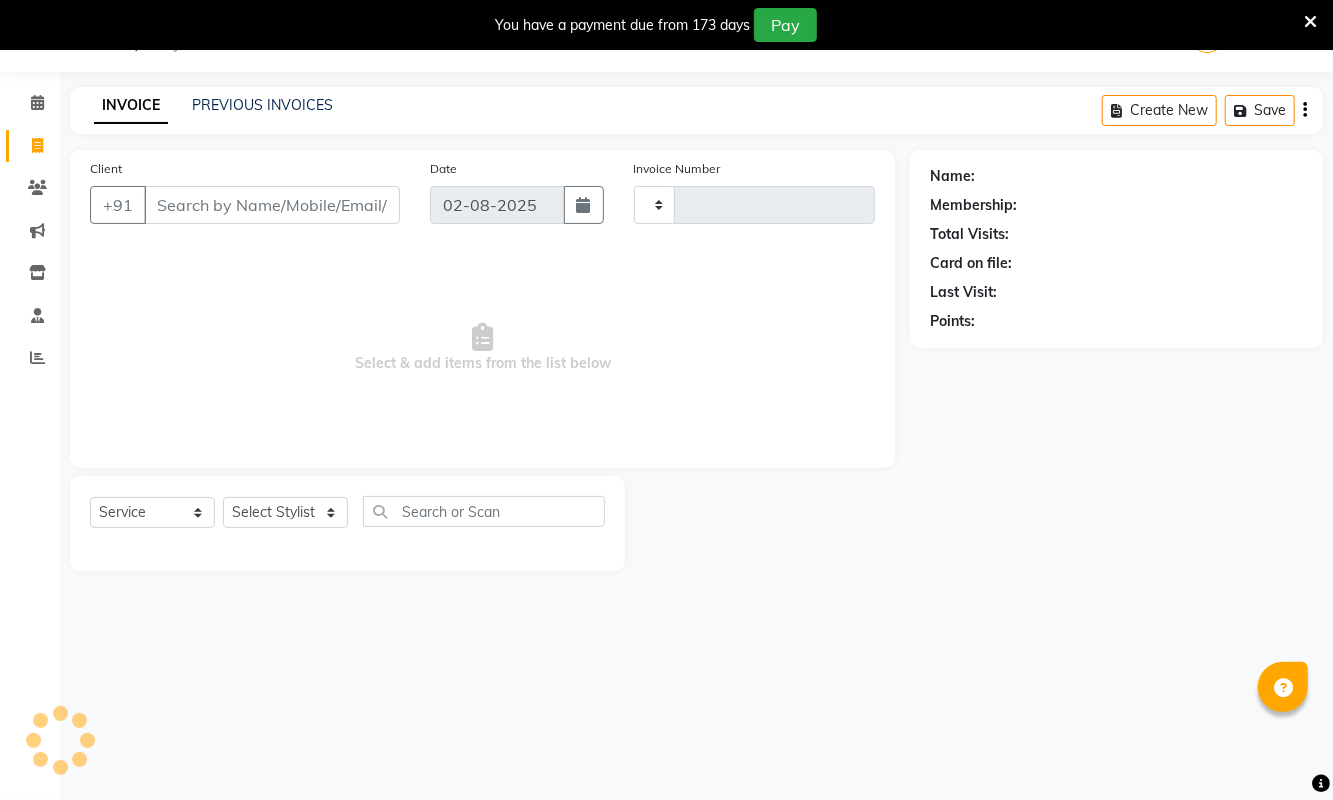 type on "1757" 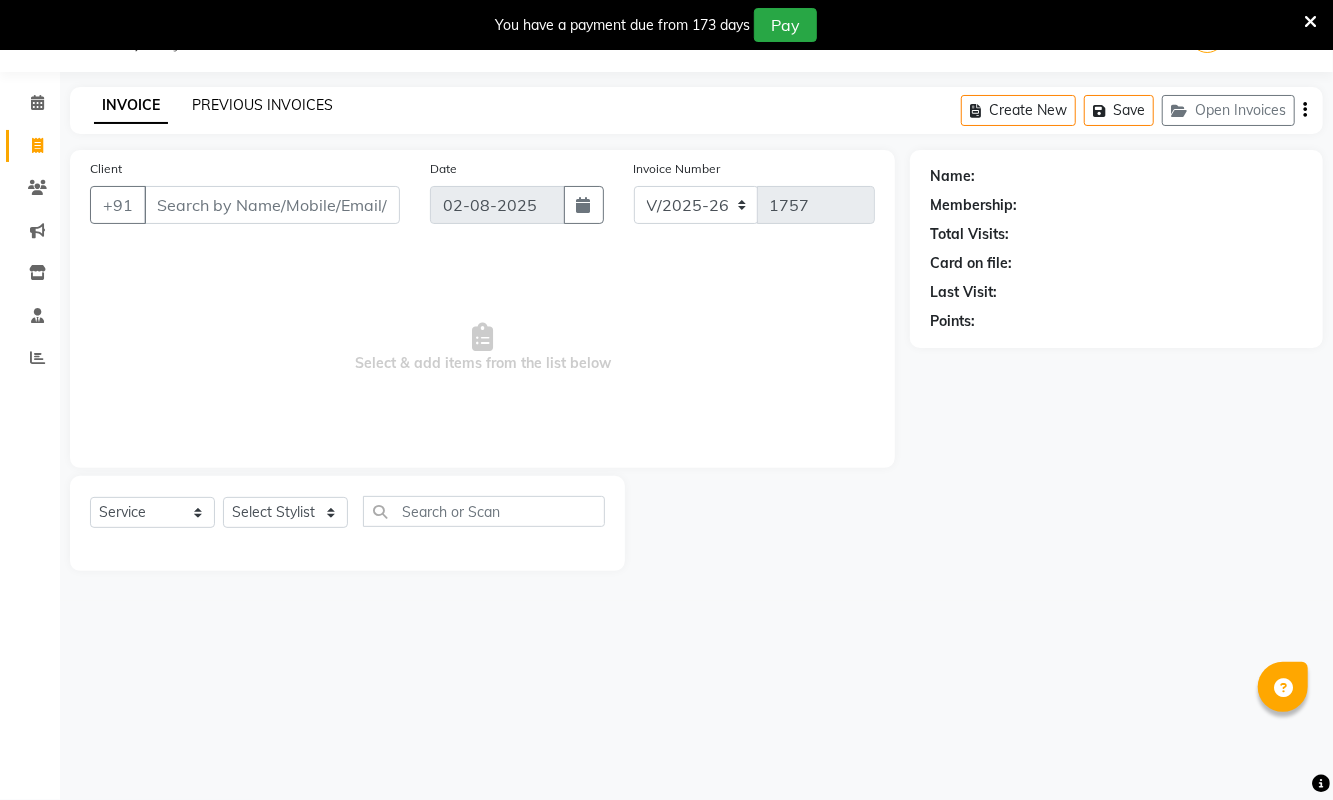 click on "PREVIOUS INVOICES" 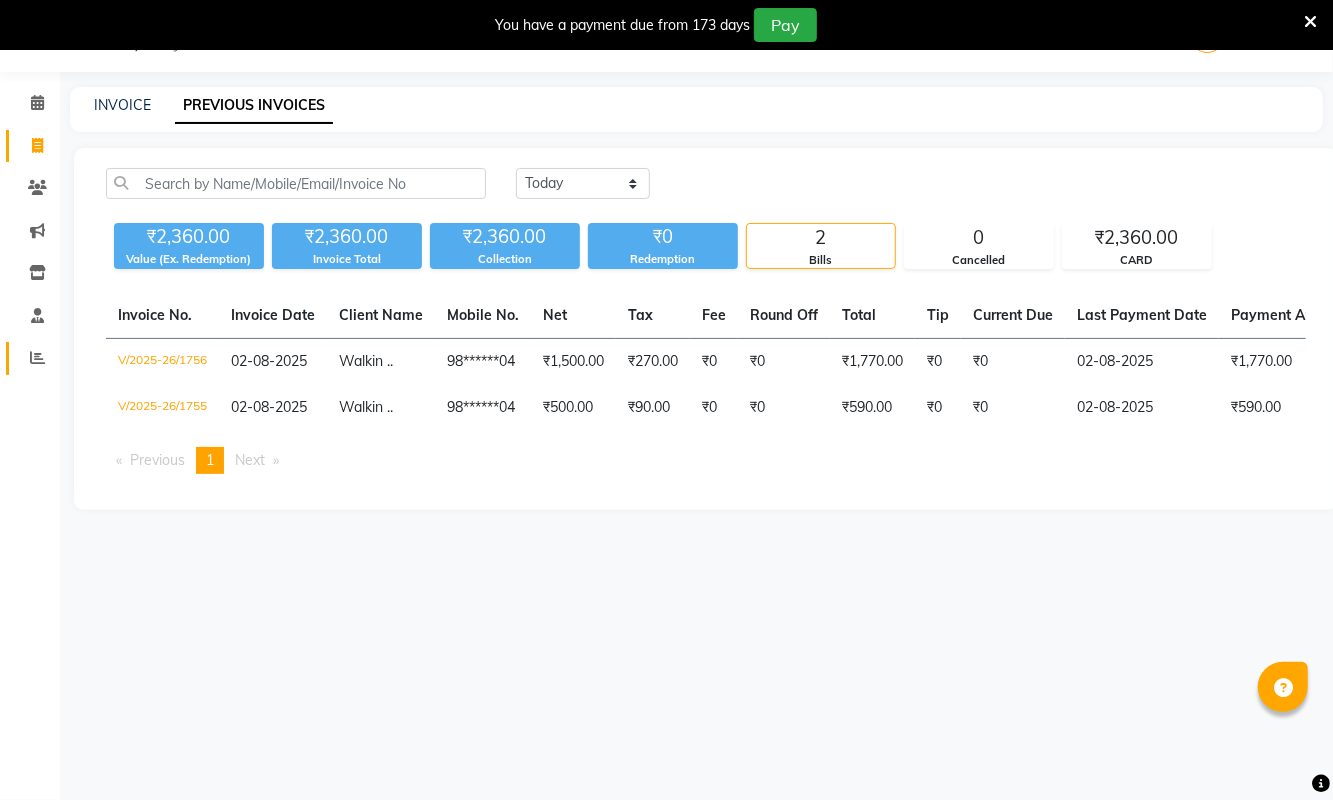 click 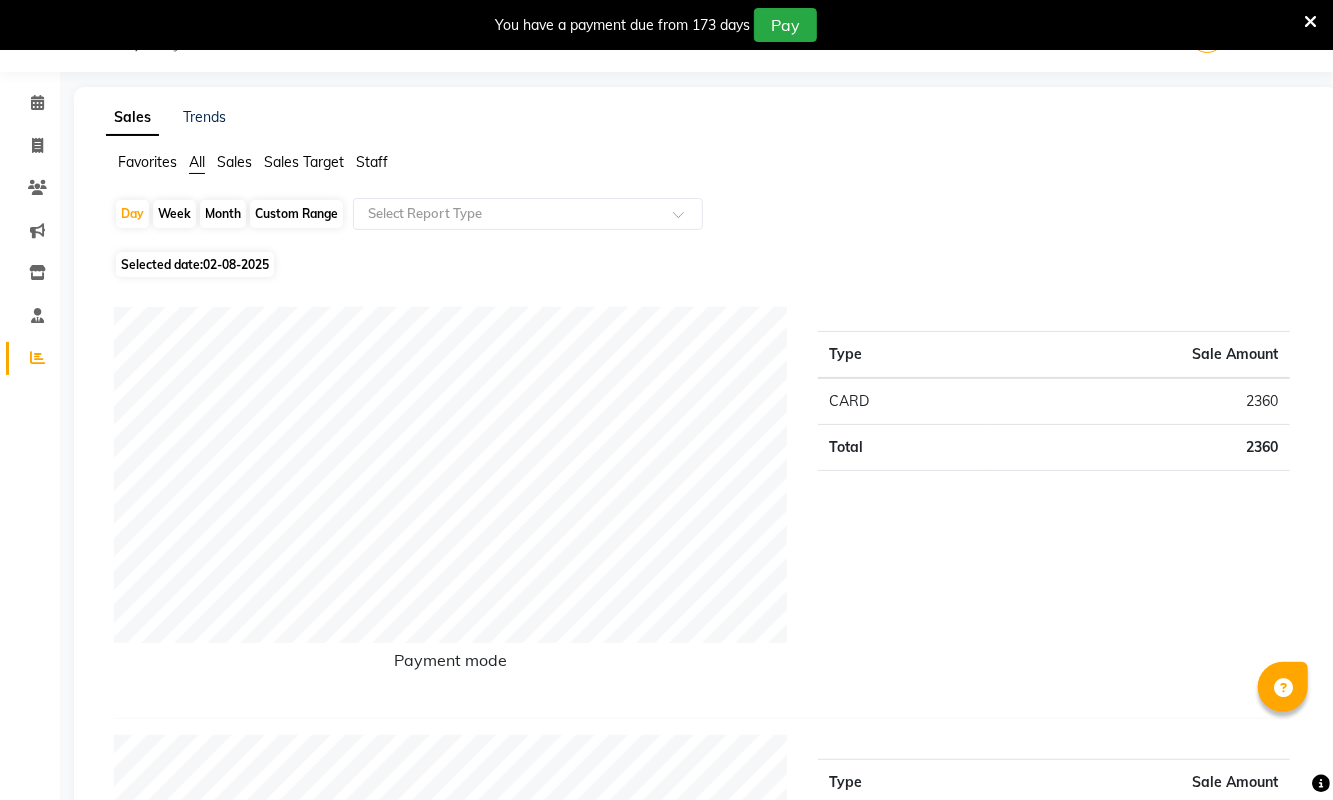click on "Staff" 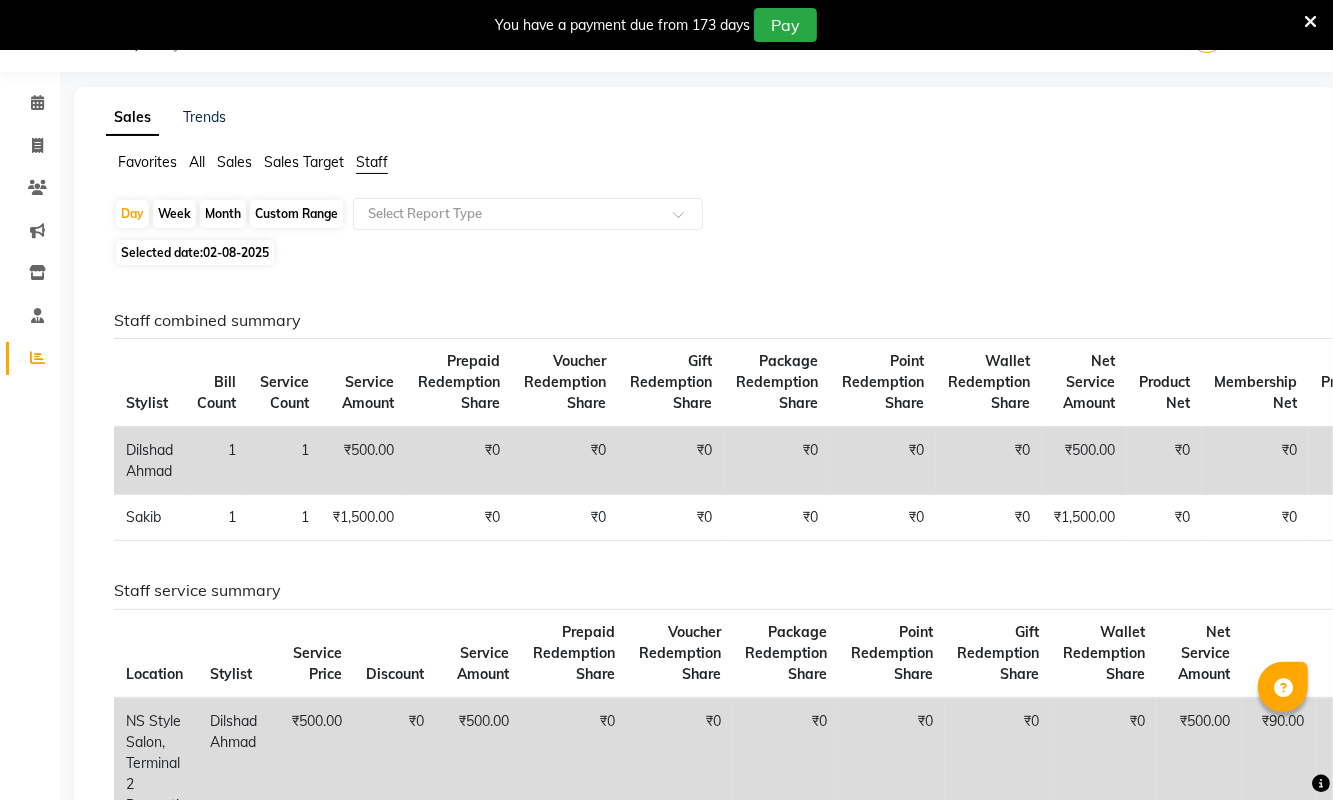 click on "Month" 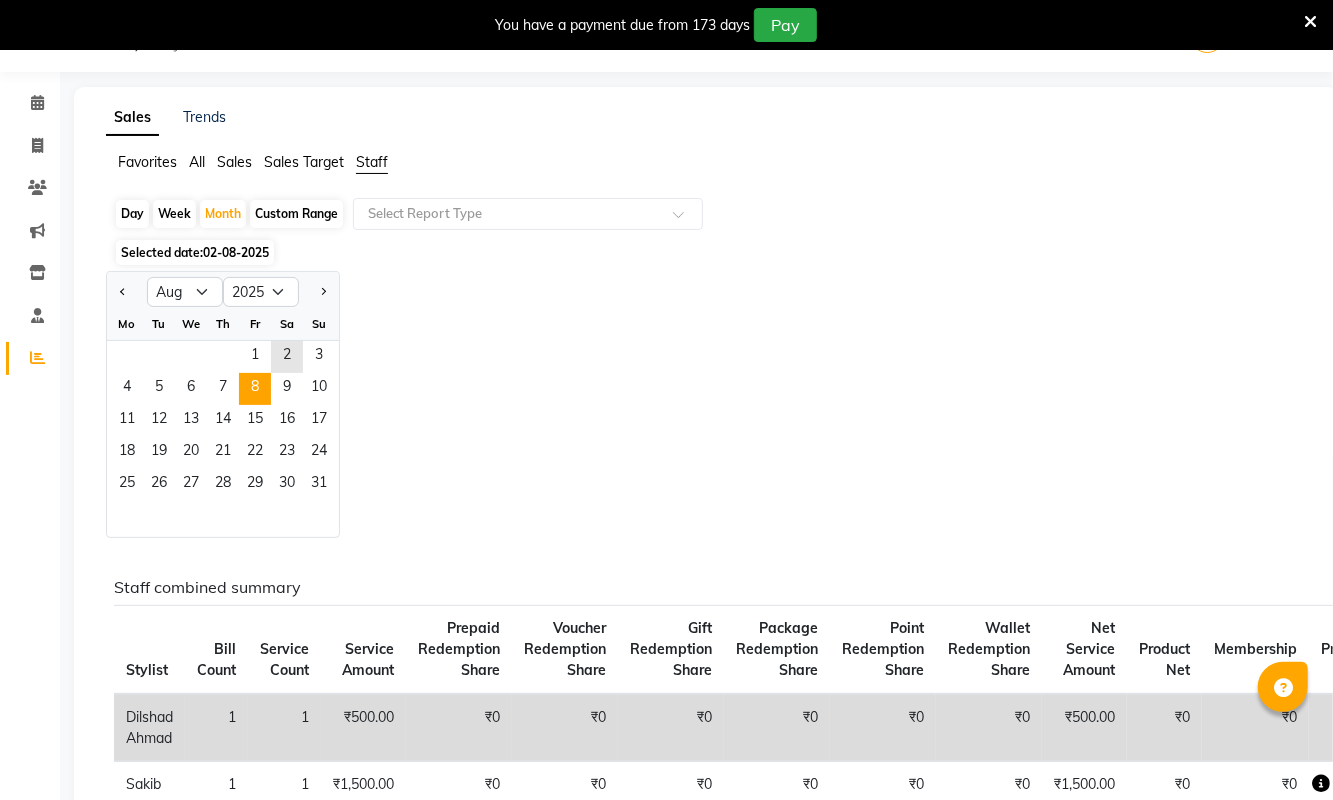 click on "8" 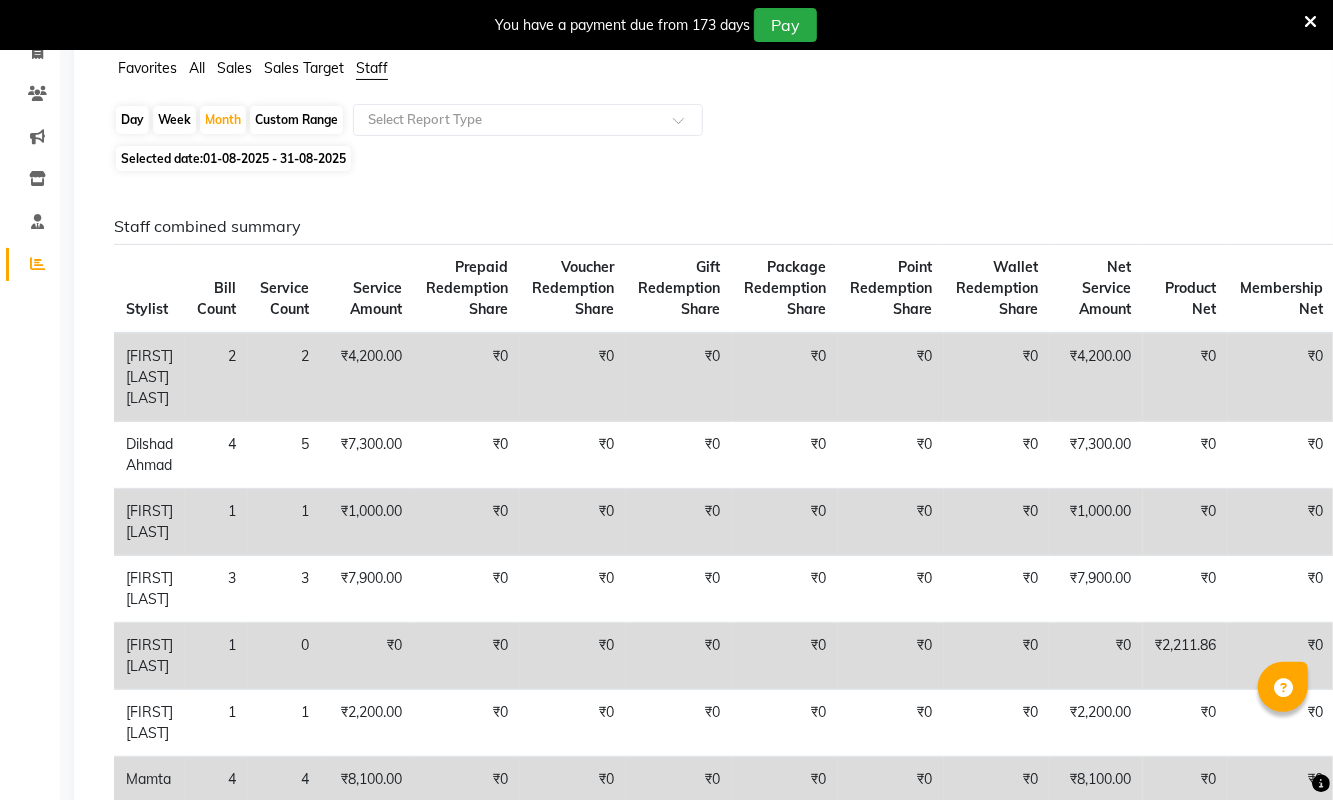 scroll, scrollTop: 0, scrollLeft: 0, axis: both 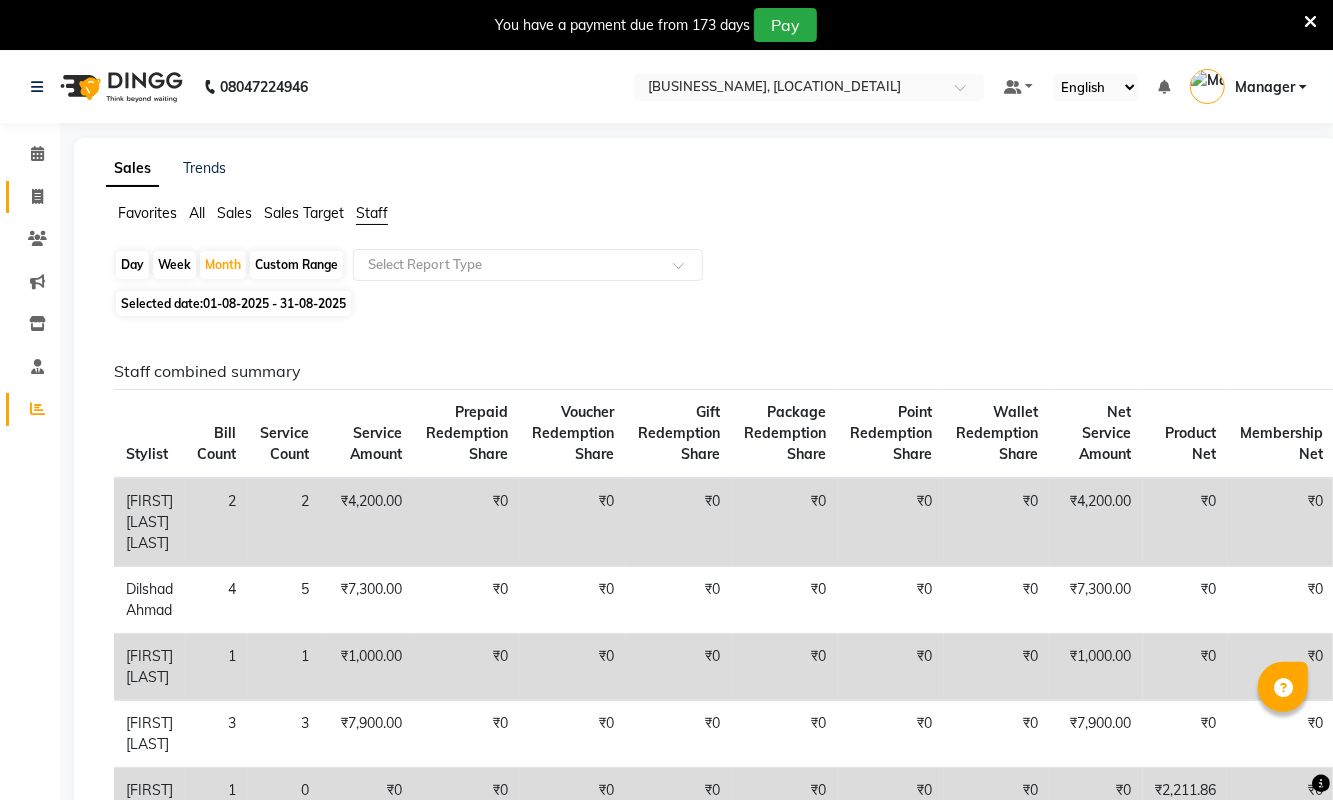 click on "Invoice" 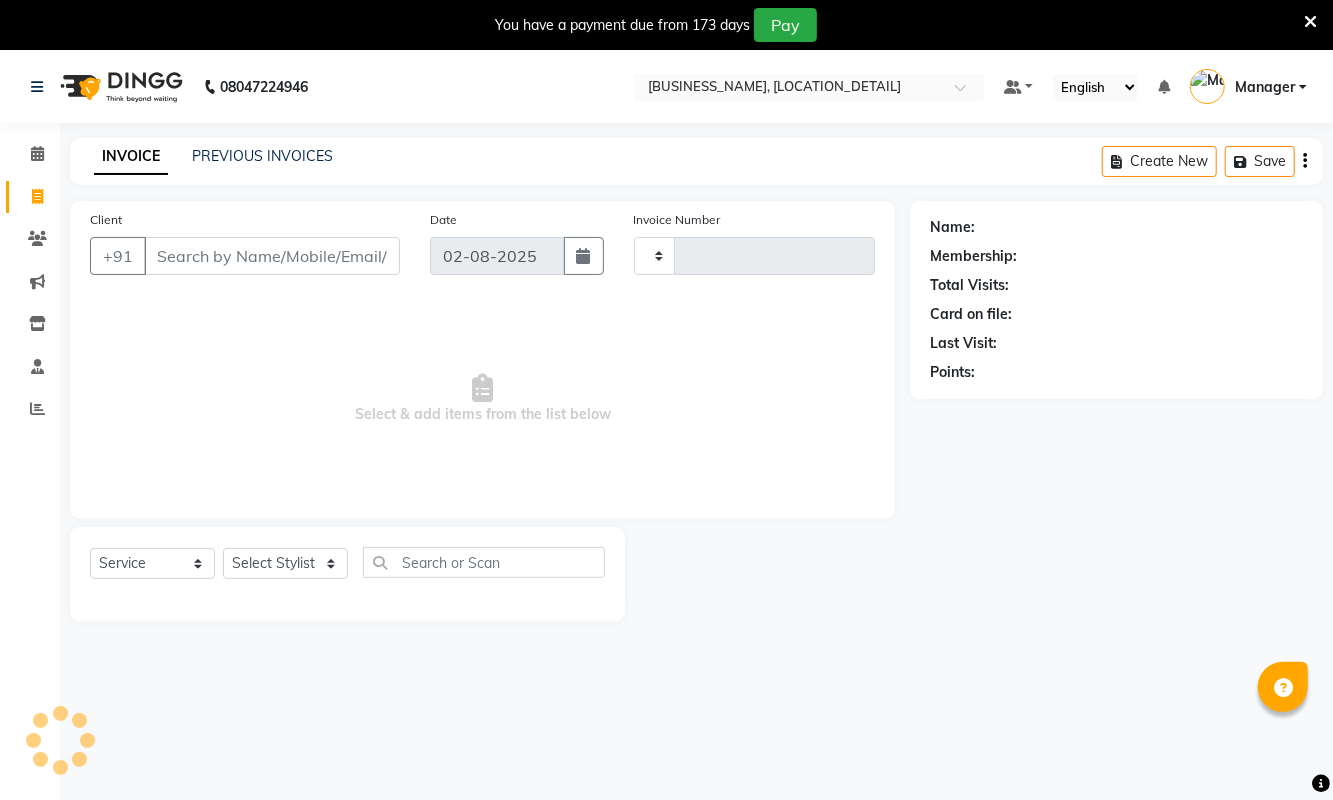 scroll, scrollTop: 51, scrollLeft: 0, axis: vertical 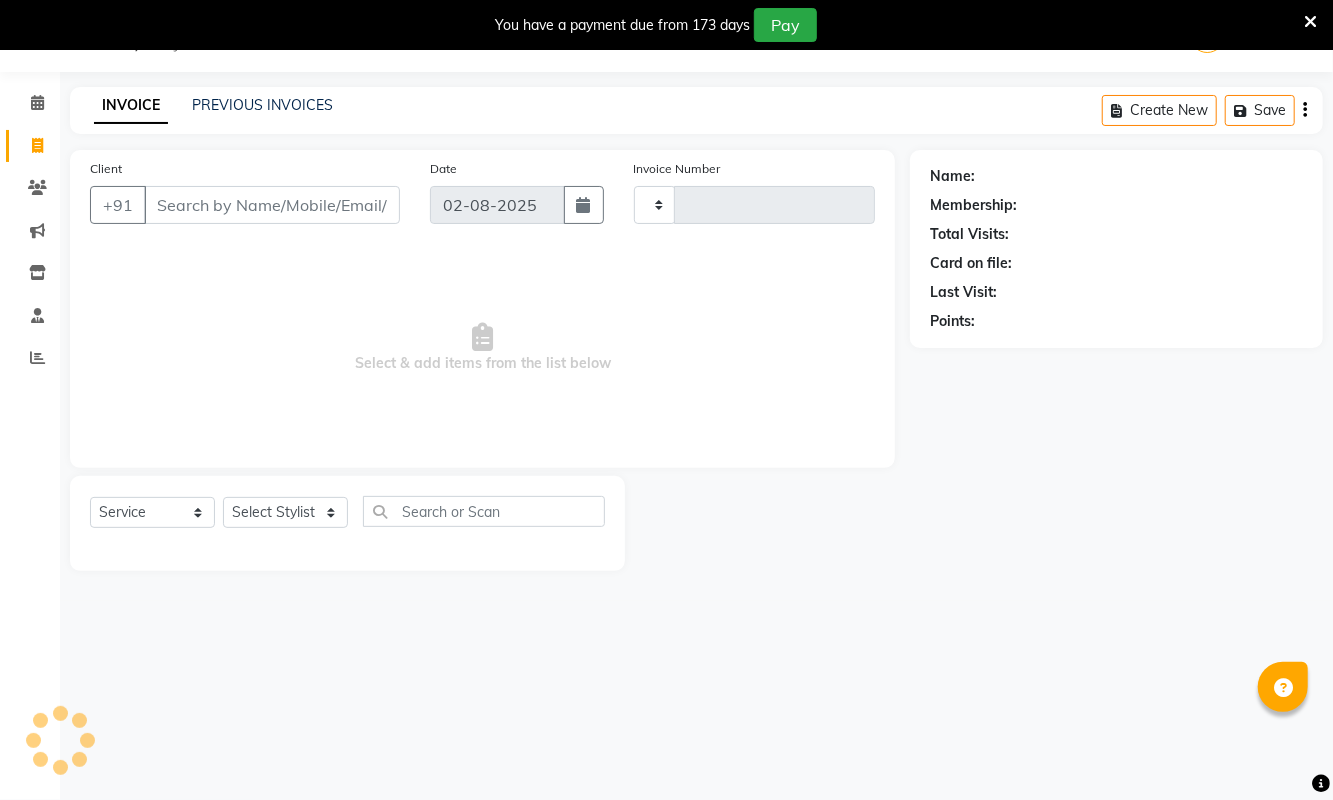 type on "1757" 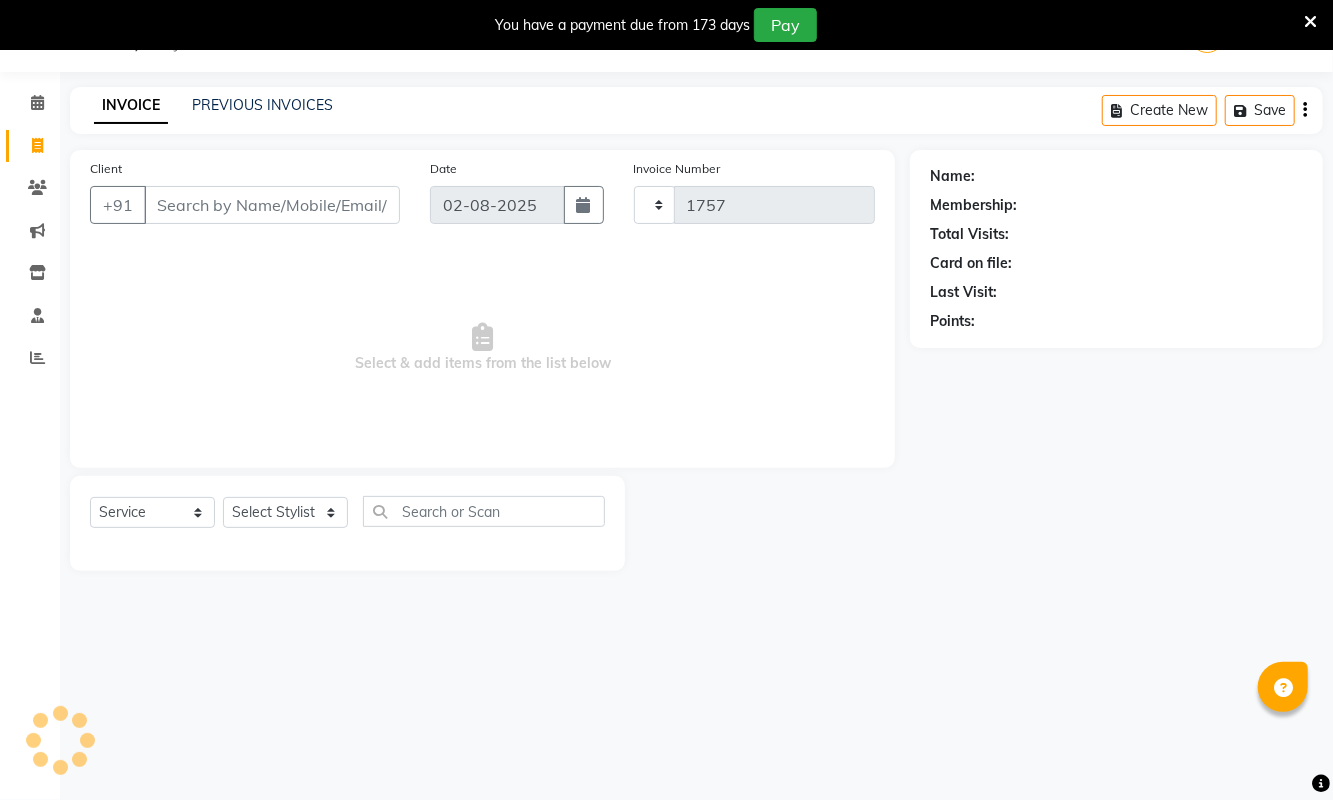 select on "5661" 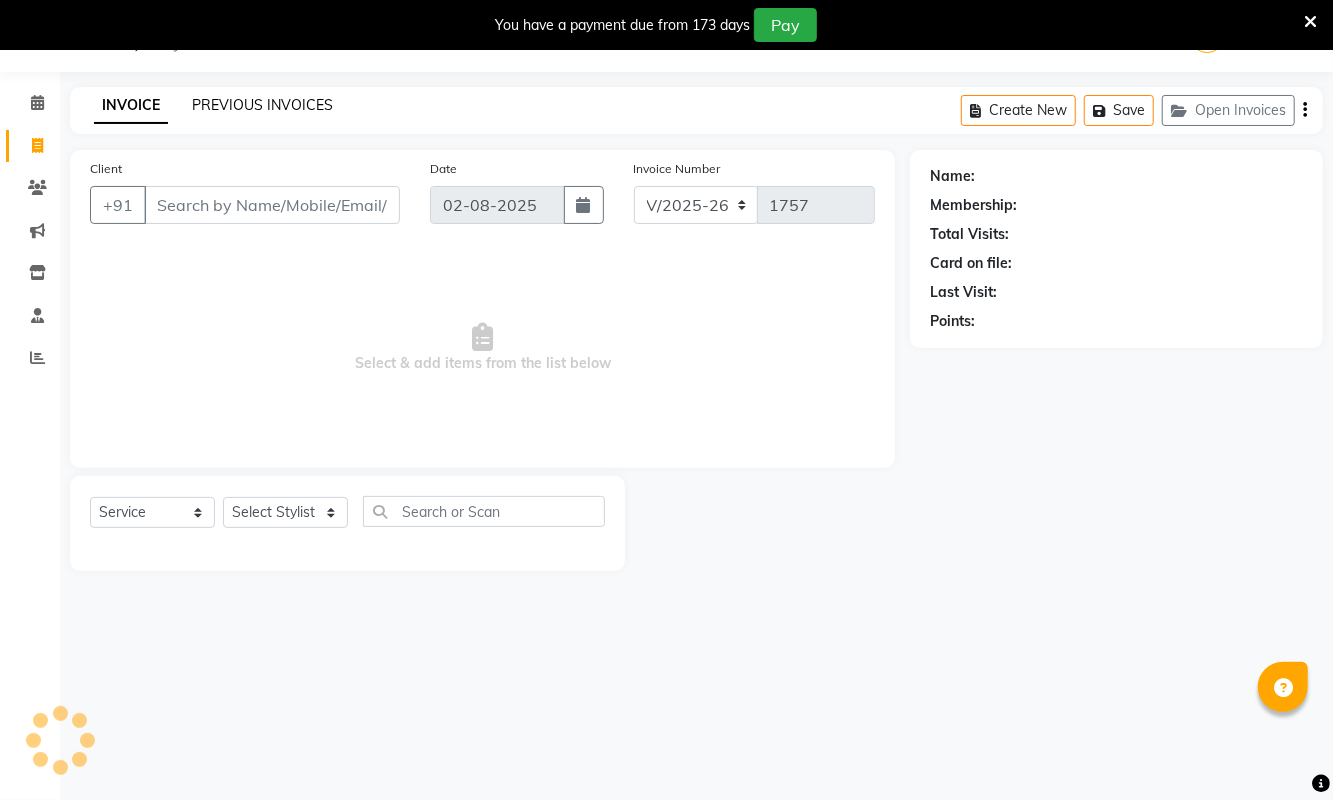 click on "PREVIOUS INVOICES" 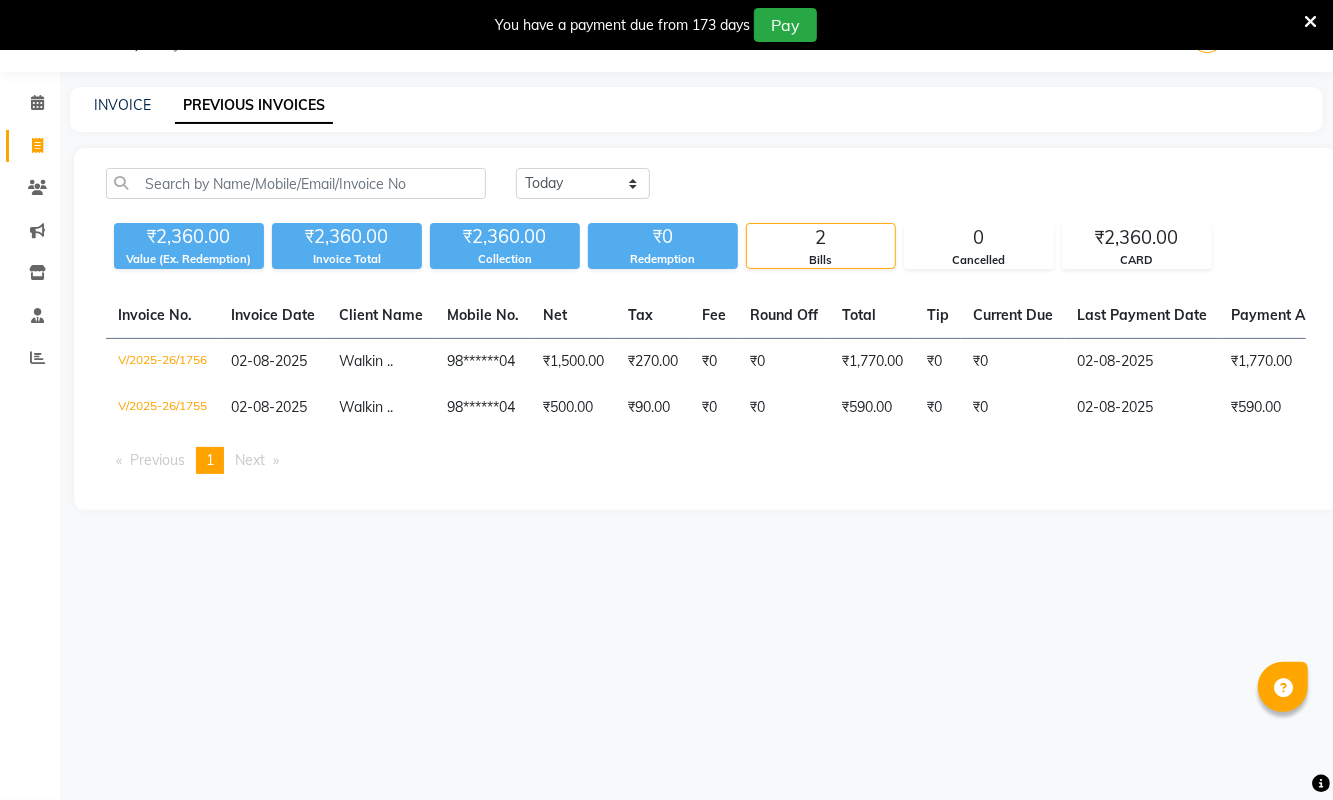 scroll, scrollTop: 0, scrollLeft: 0, axis: both 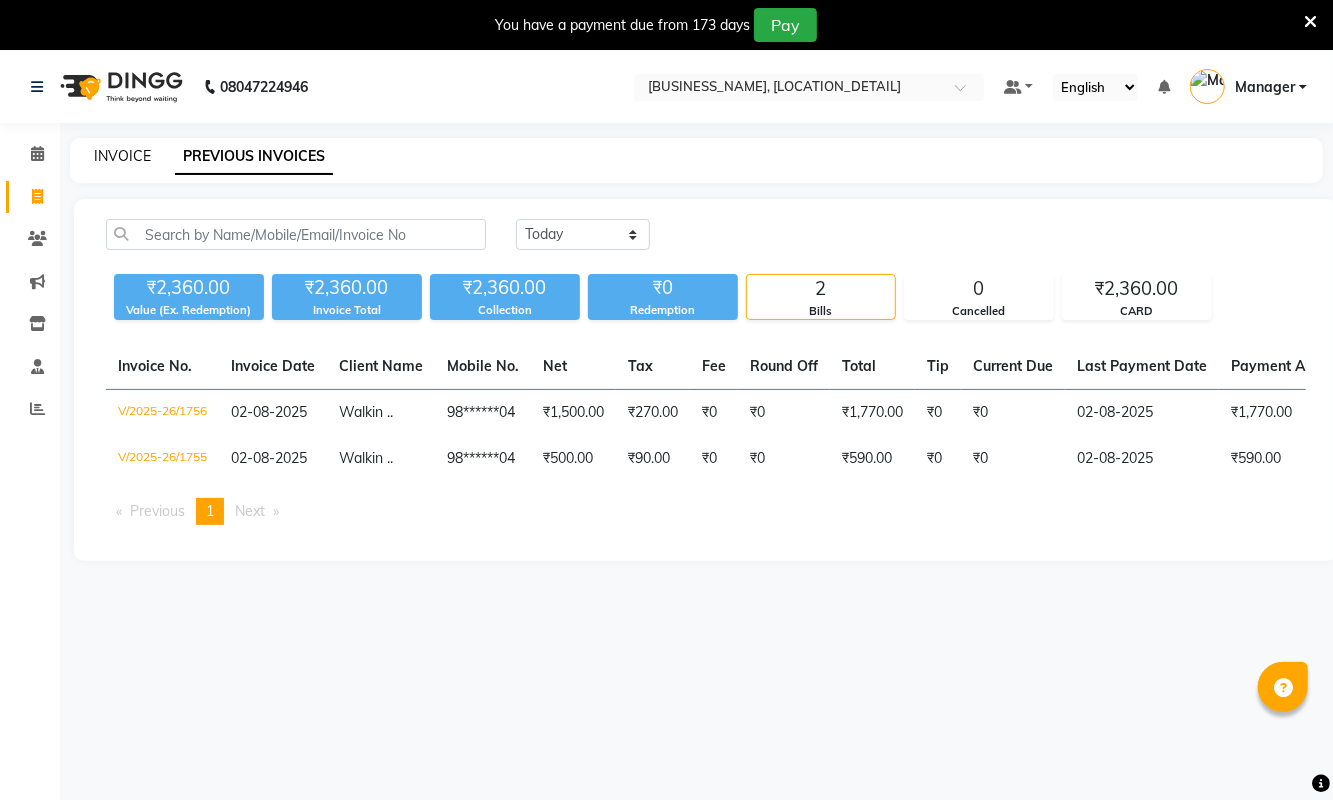 click on "INVOICE" 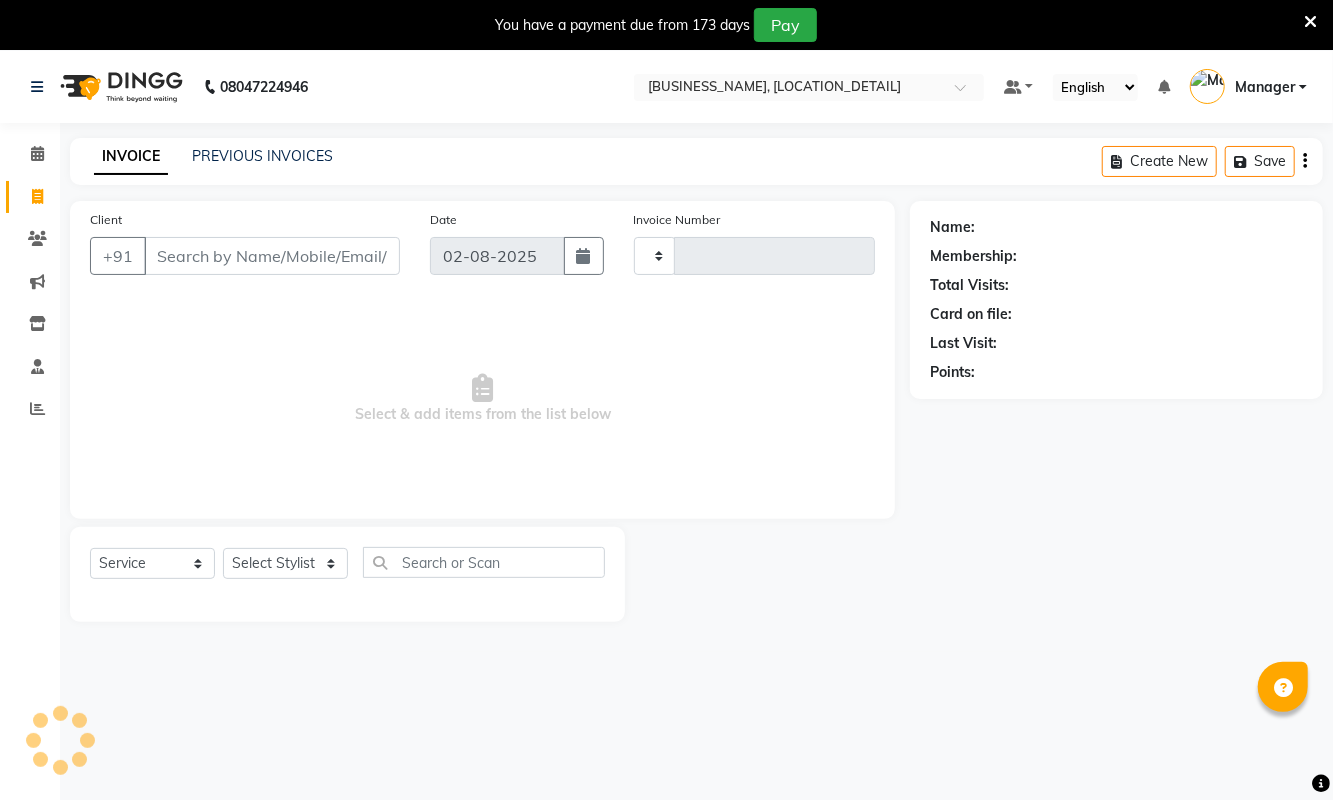 type on "1757" 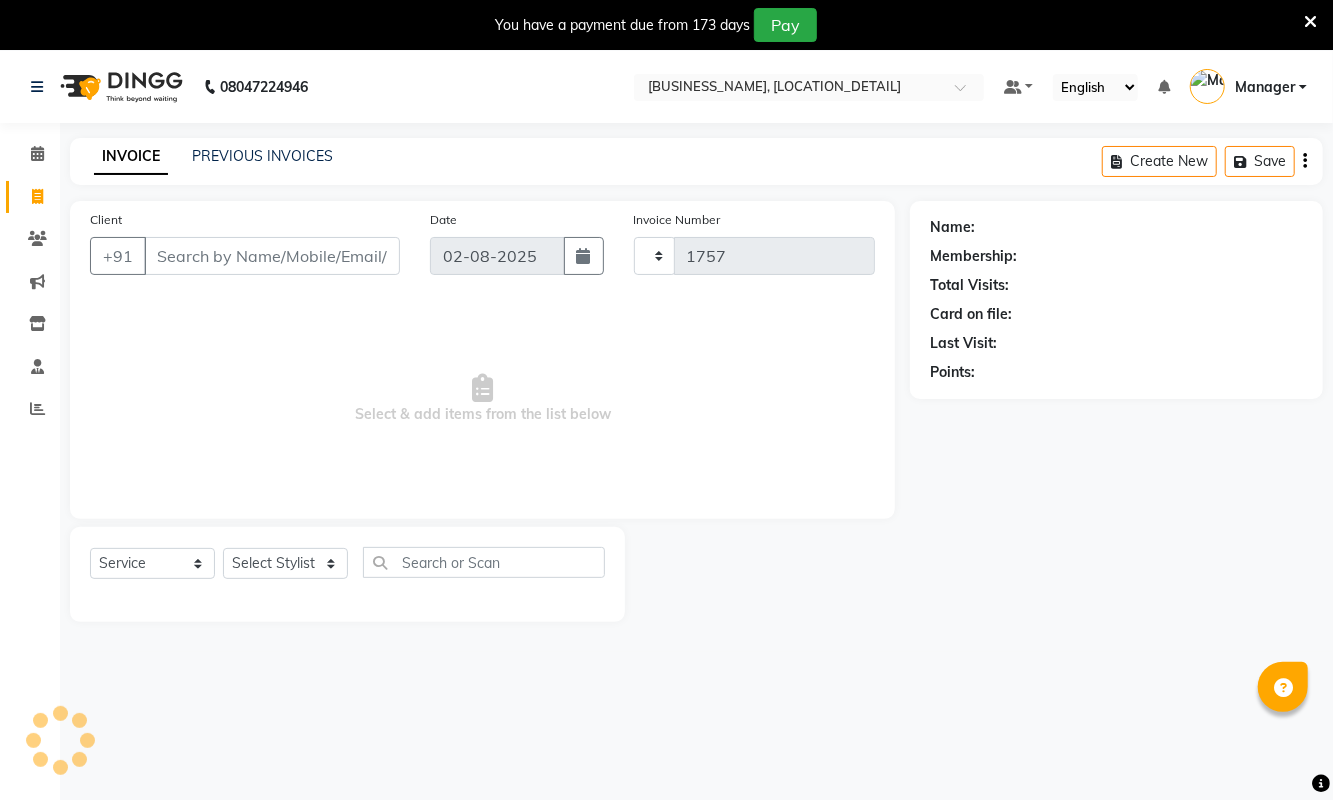 select on "5661" 